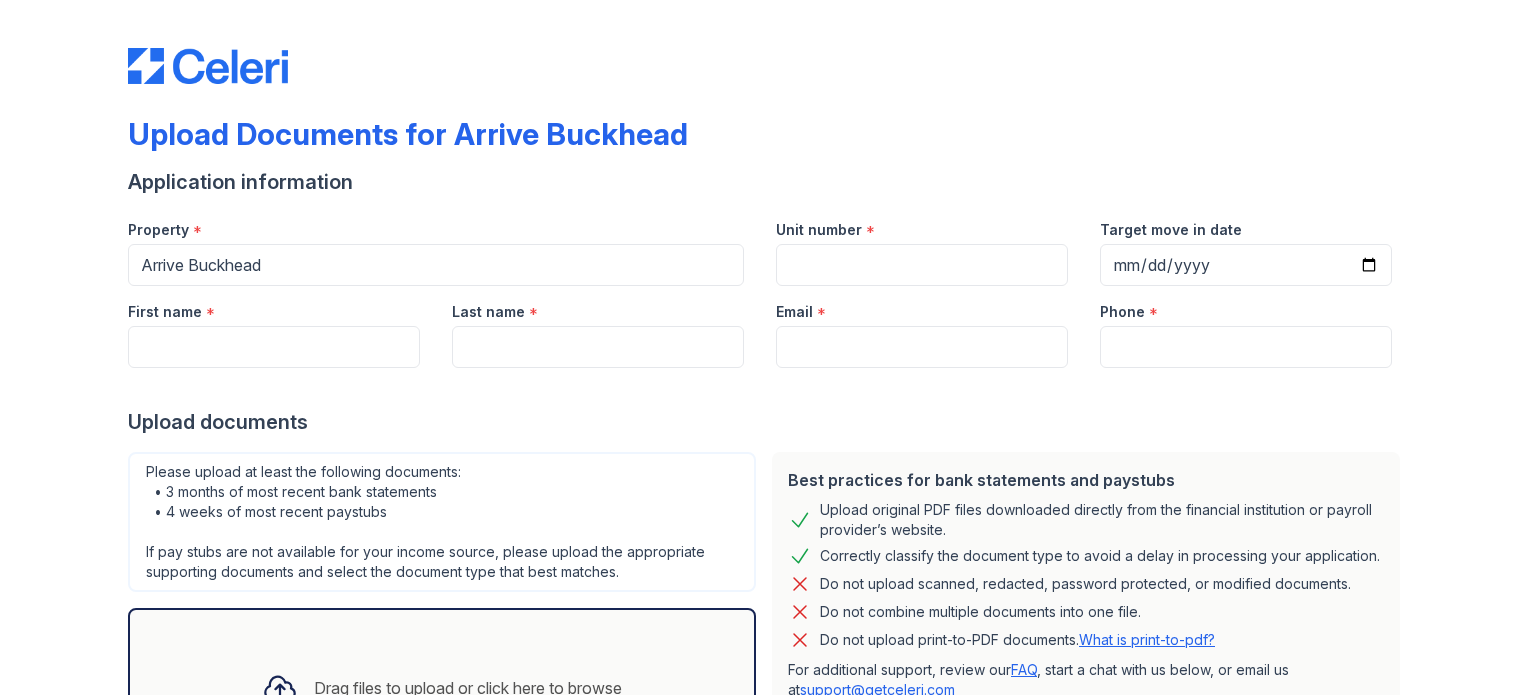 scroll, scrollTop: 0, scrollLeft: 0, axis: both 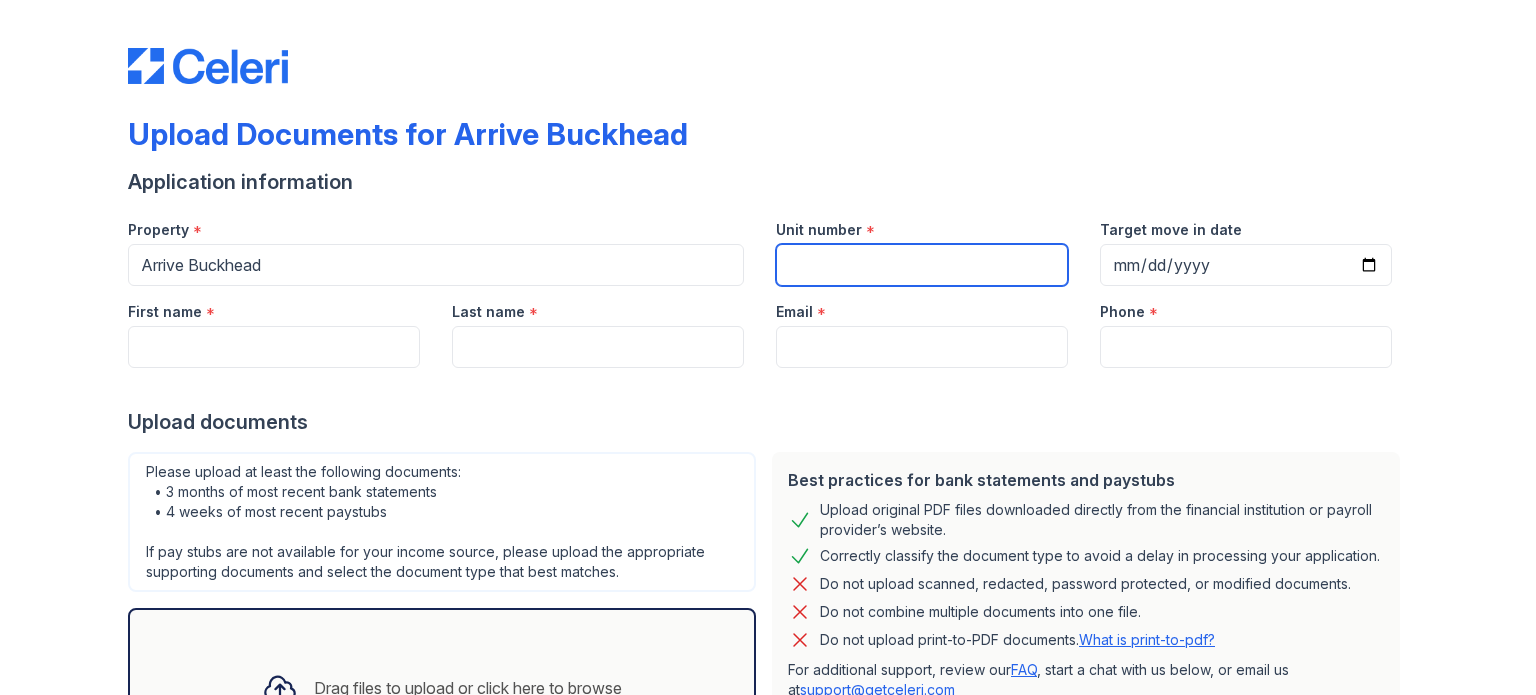 drag, startPoint x: 833, startPoint y: 265, endPoint x: 860, endPoint y: 284, distance: 33.01515 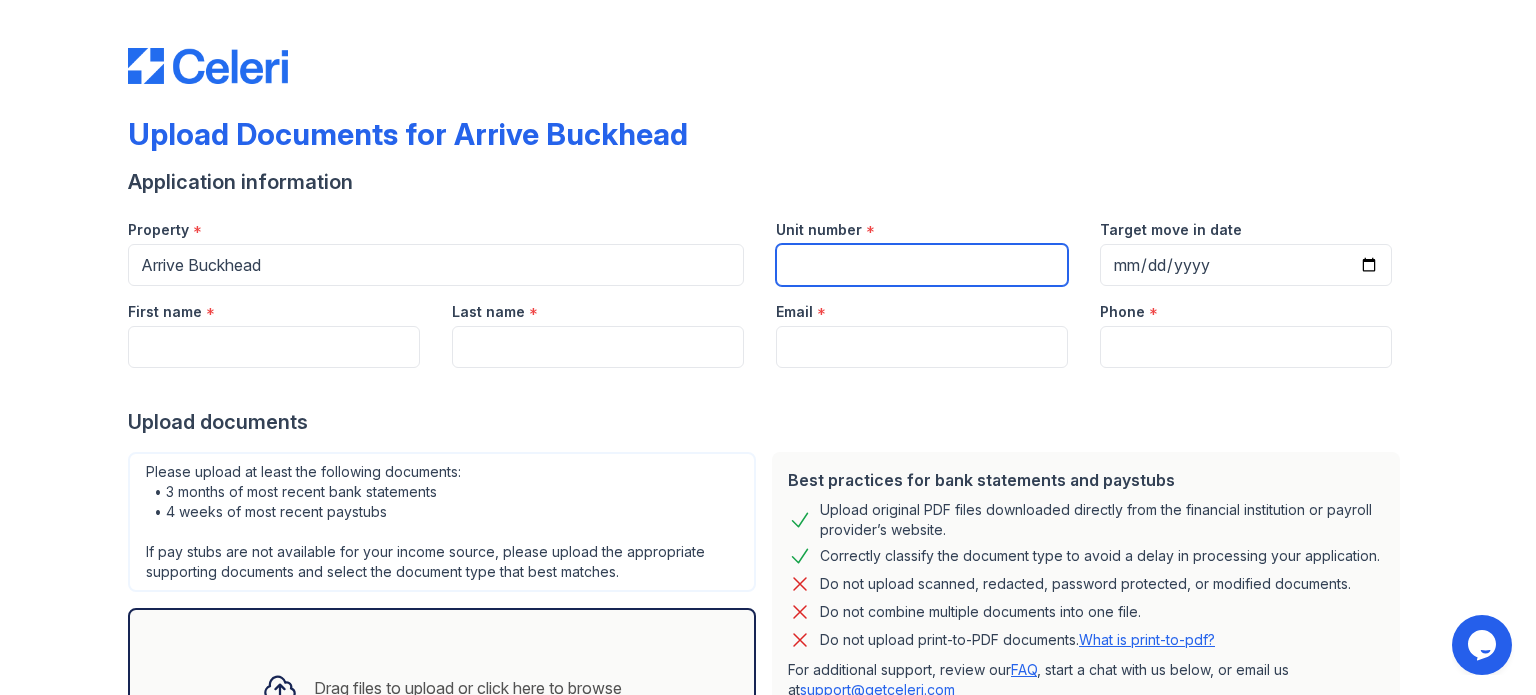 scroll, scrollTop: 0, scrollLeft: 0, axis: both 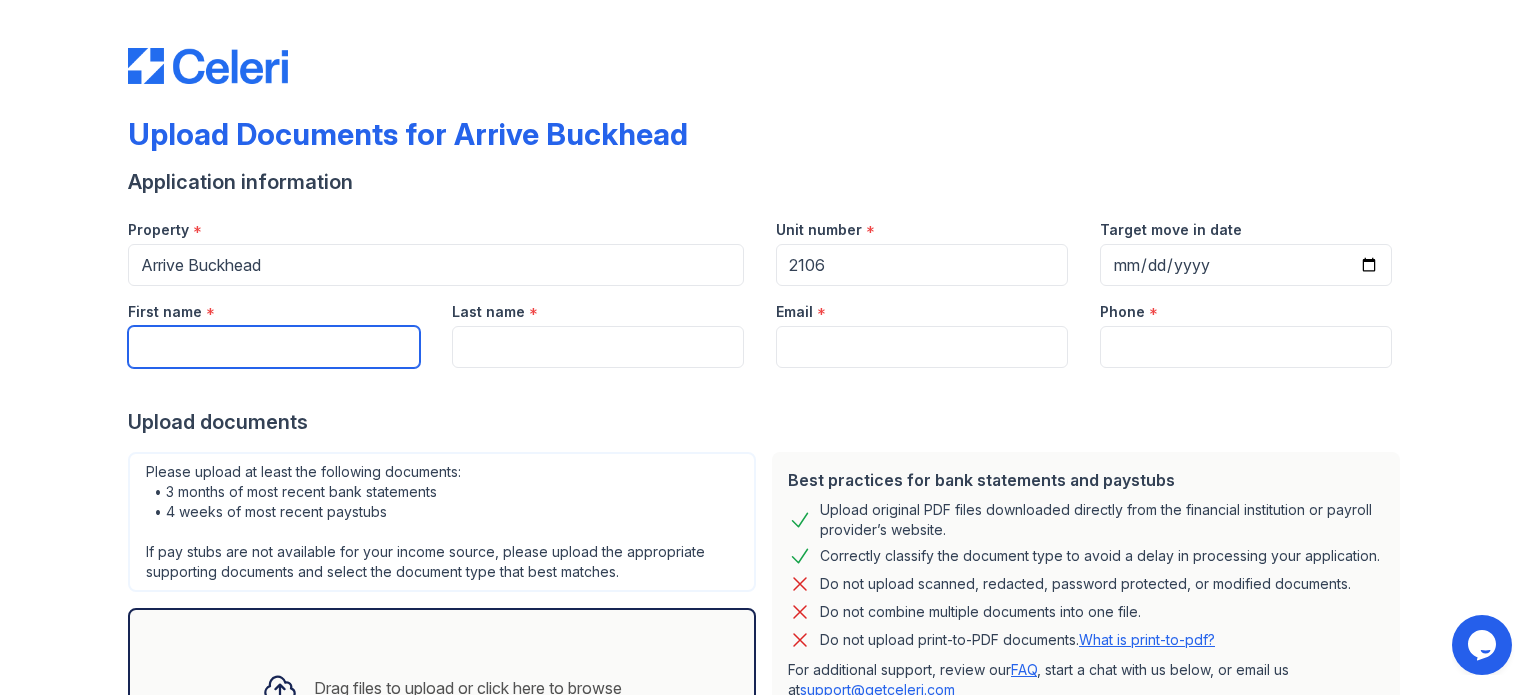 click on "First name" at bounding box center (274, 347) 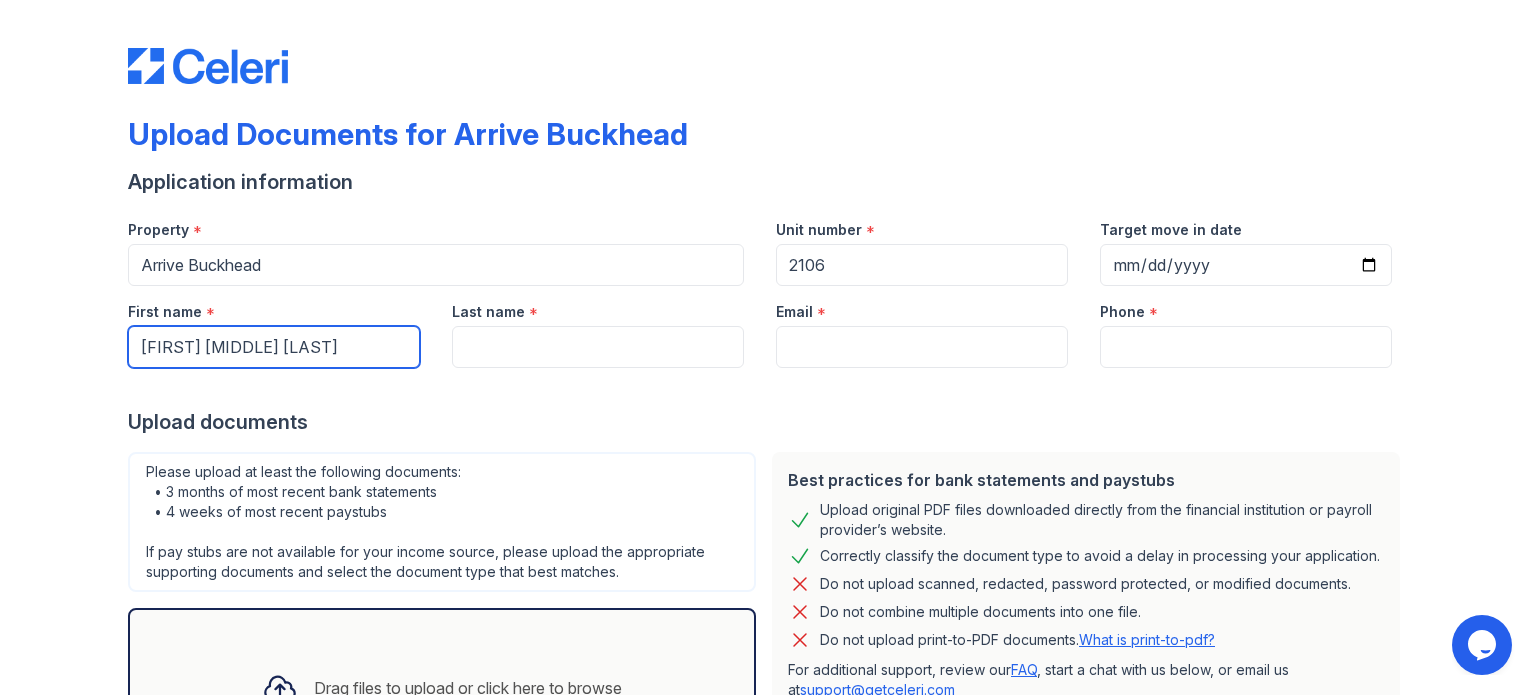type on "[FIRST] [MIDDLE] [LAST]" 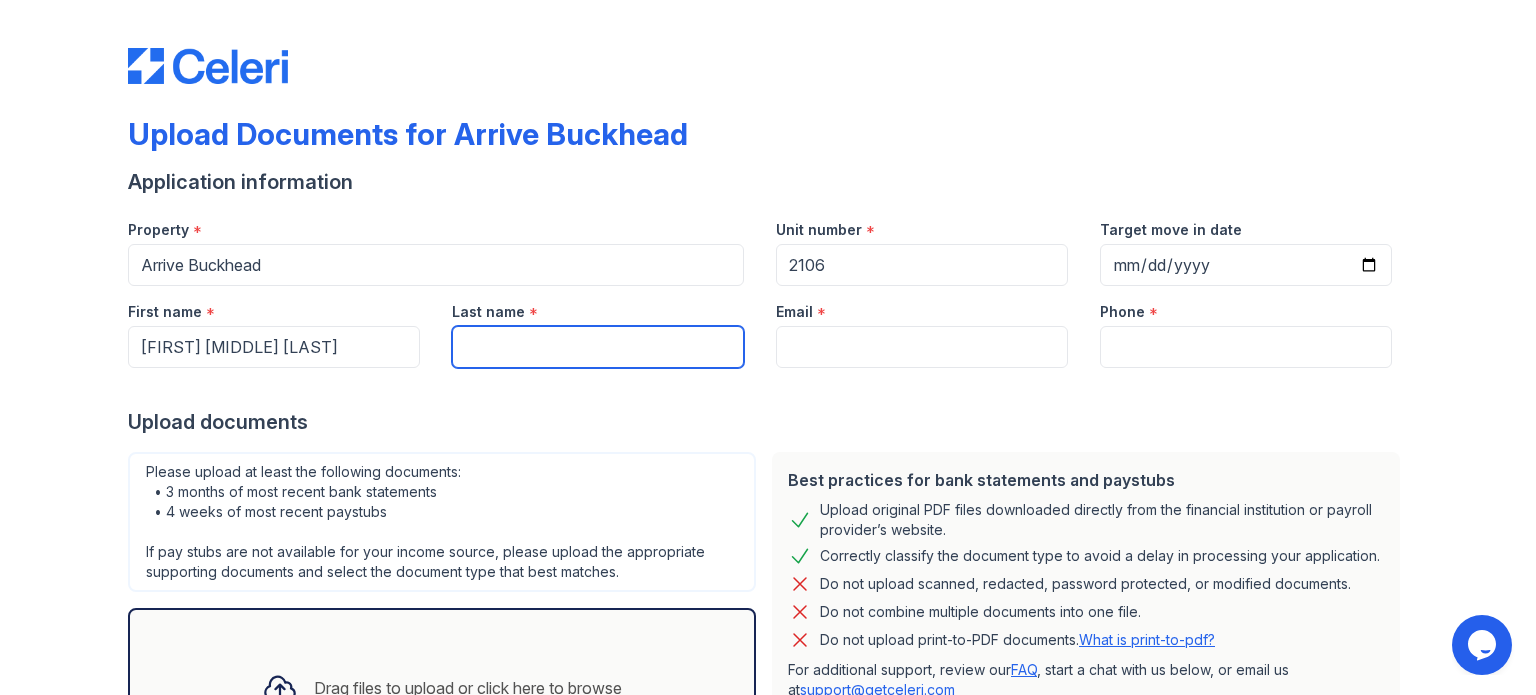 click on "Last name" at bounding box center [598, 347] 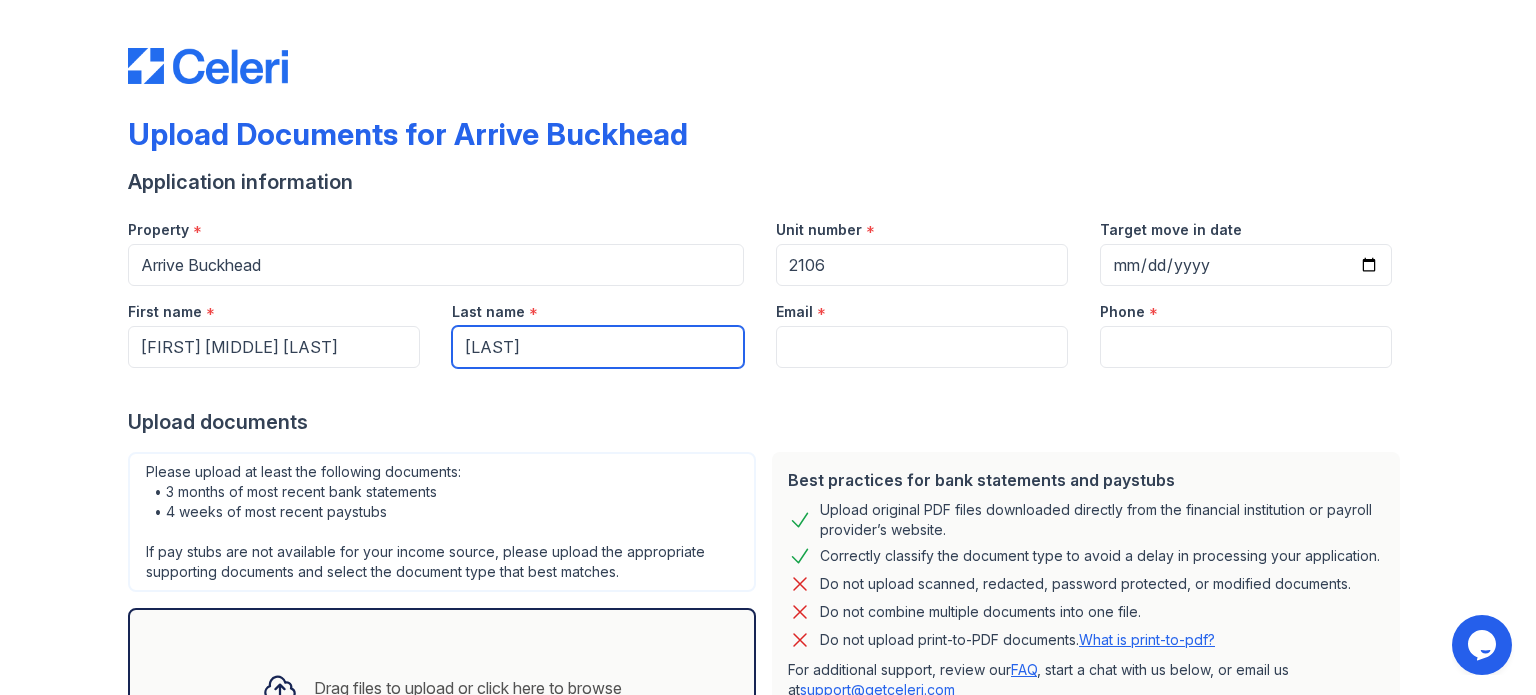 type on "[LAST]" 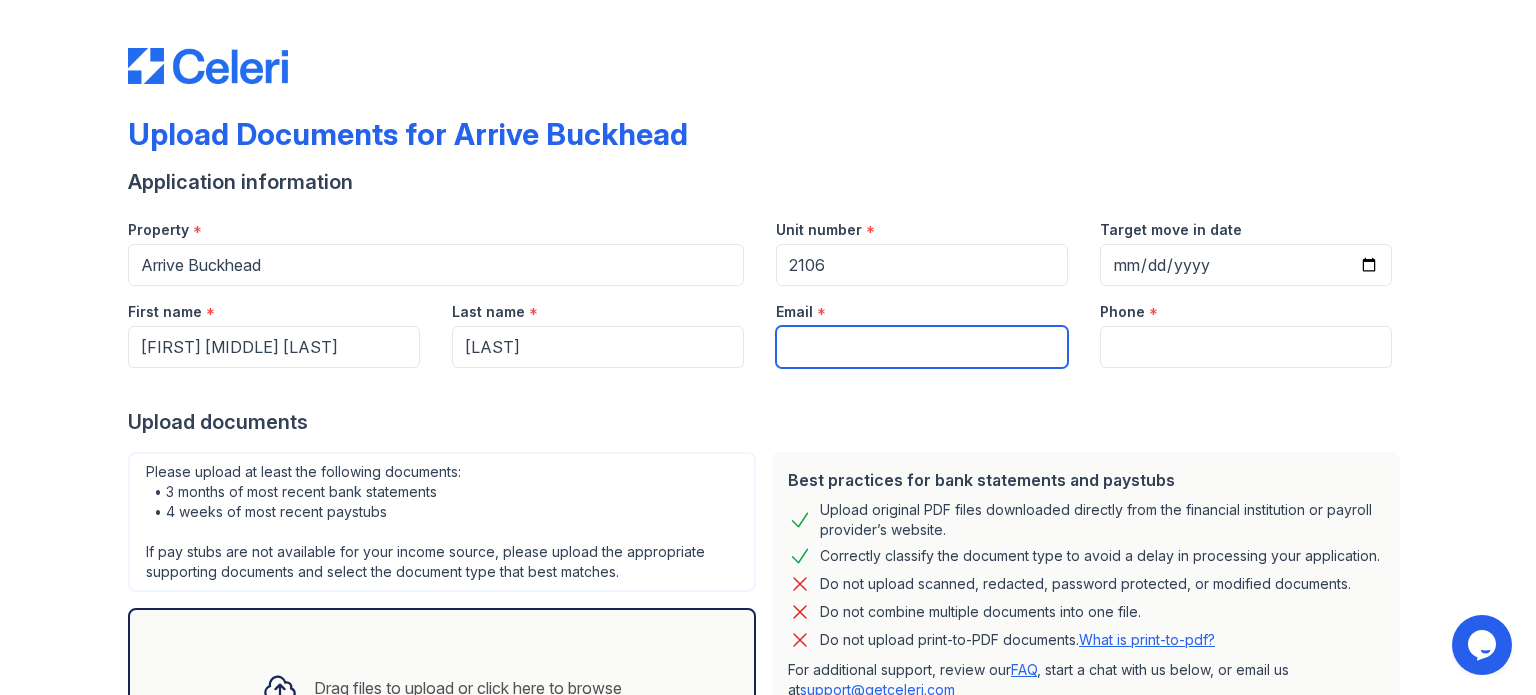 click on "Email" at bounding box center (922, 347) 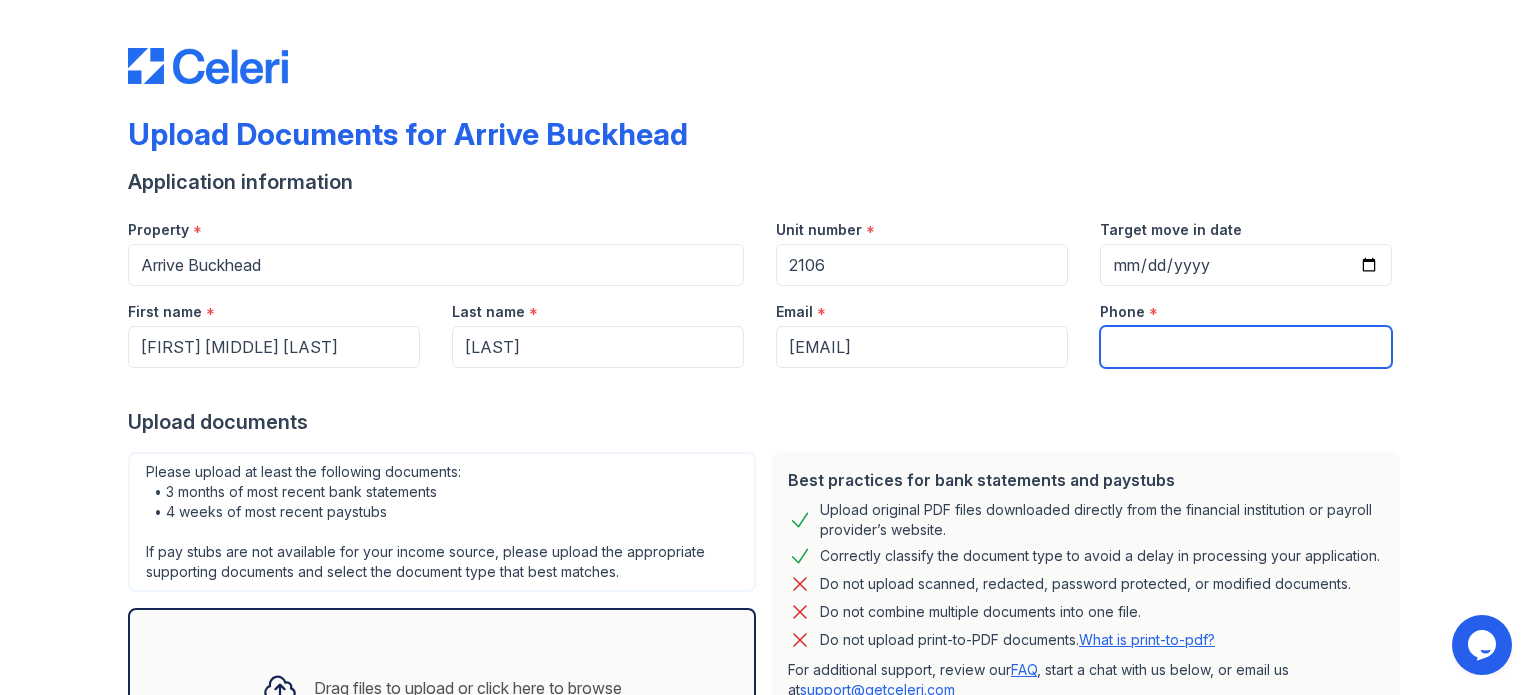 click on "Phone" at bounding box center (1246, 347) 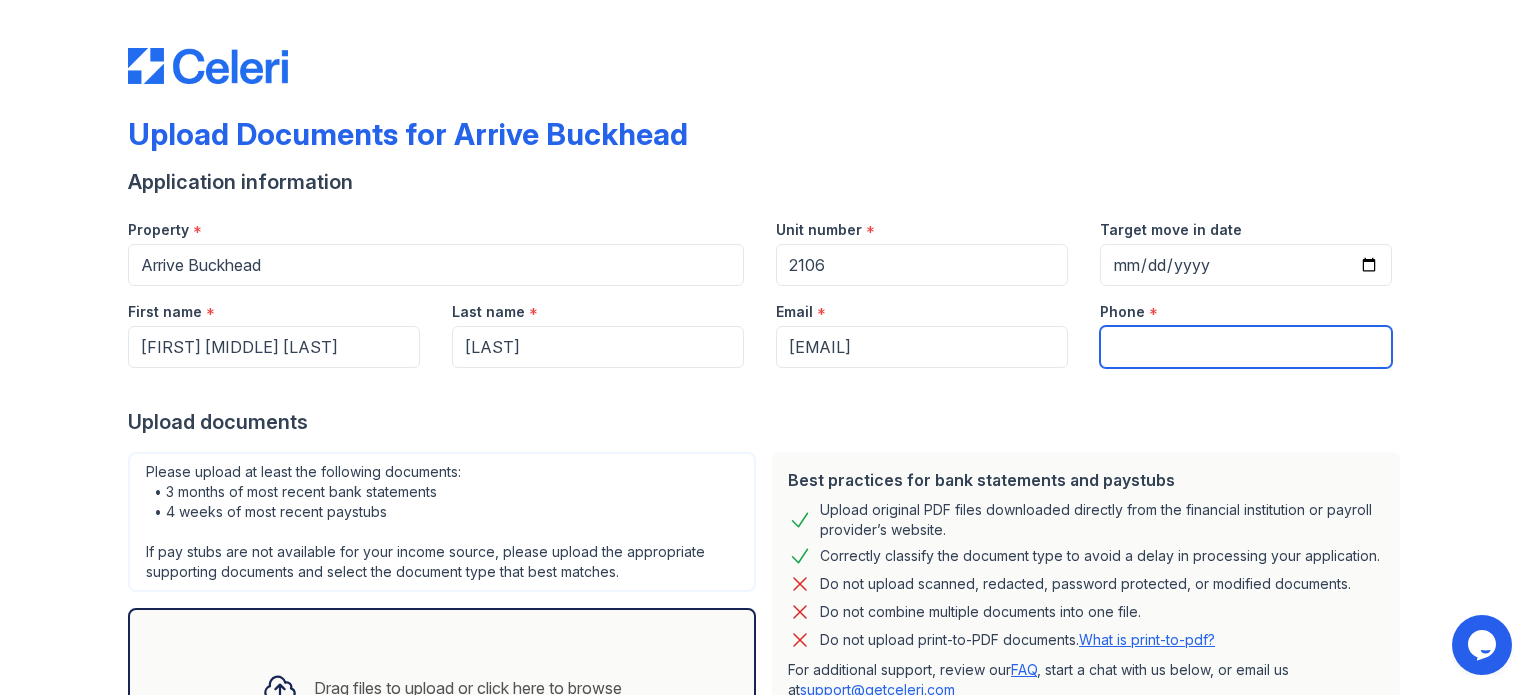 type on "[PHONE]" 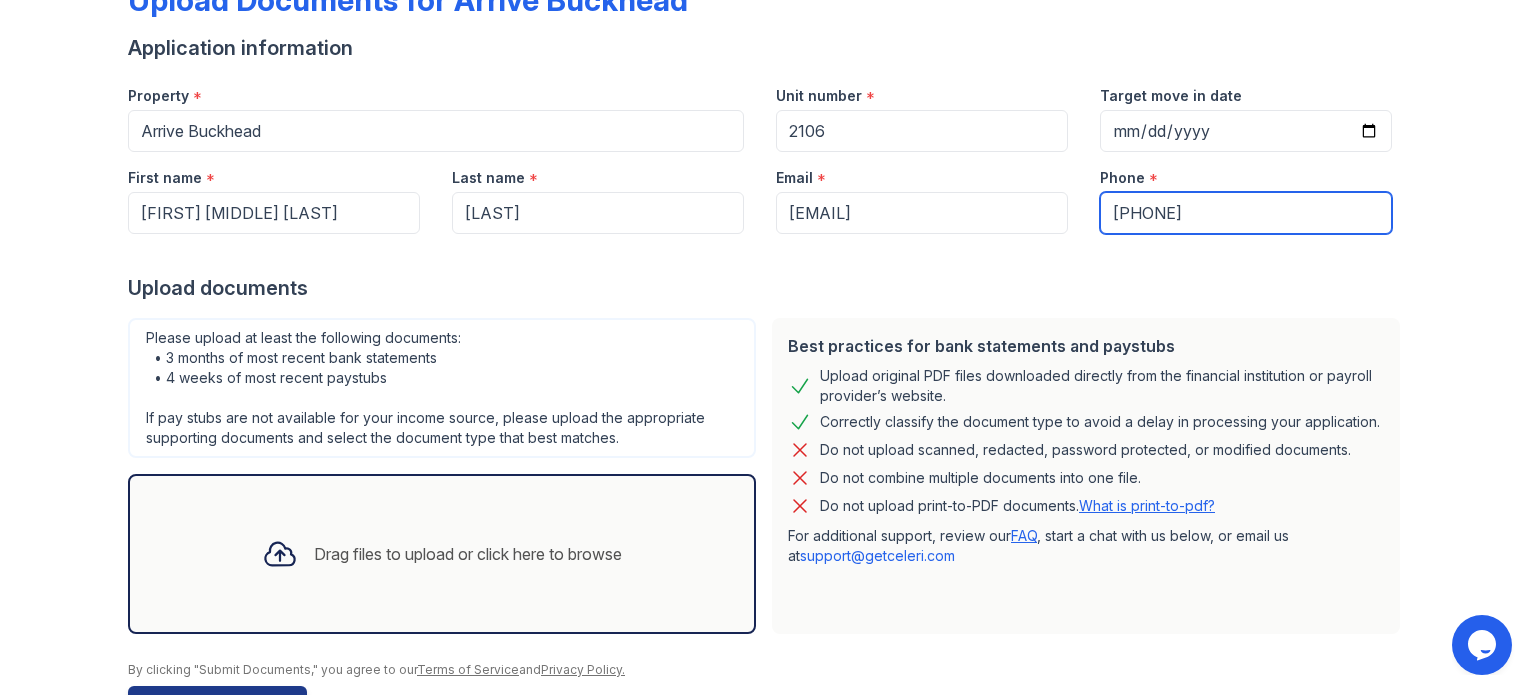 scroll, scrollTop: 195, scrollLeft: 0, axis: vertical 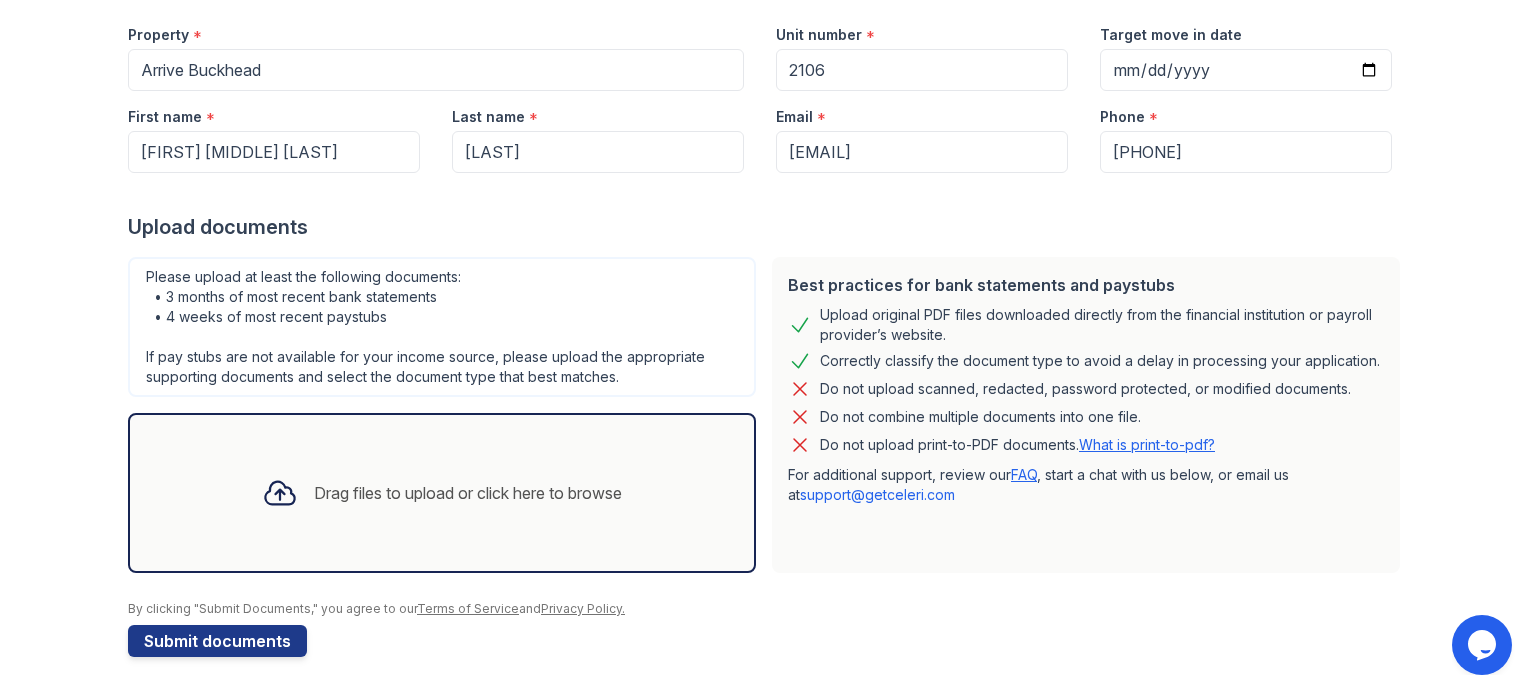 click on "Drag files to upload or click here to browse" at bounding box center [468, 493] 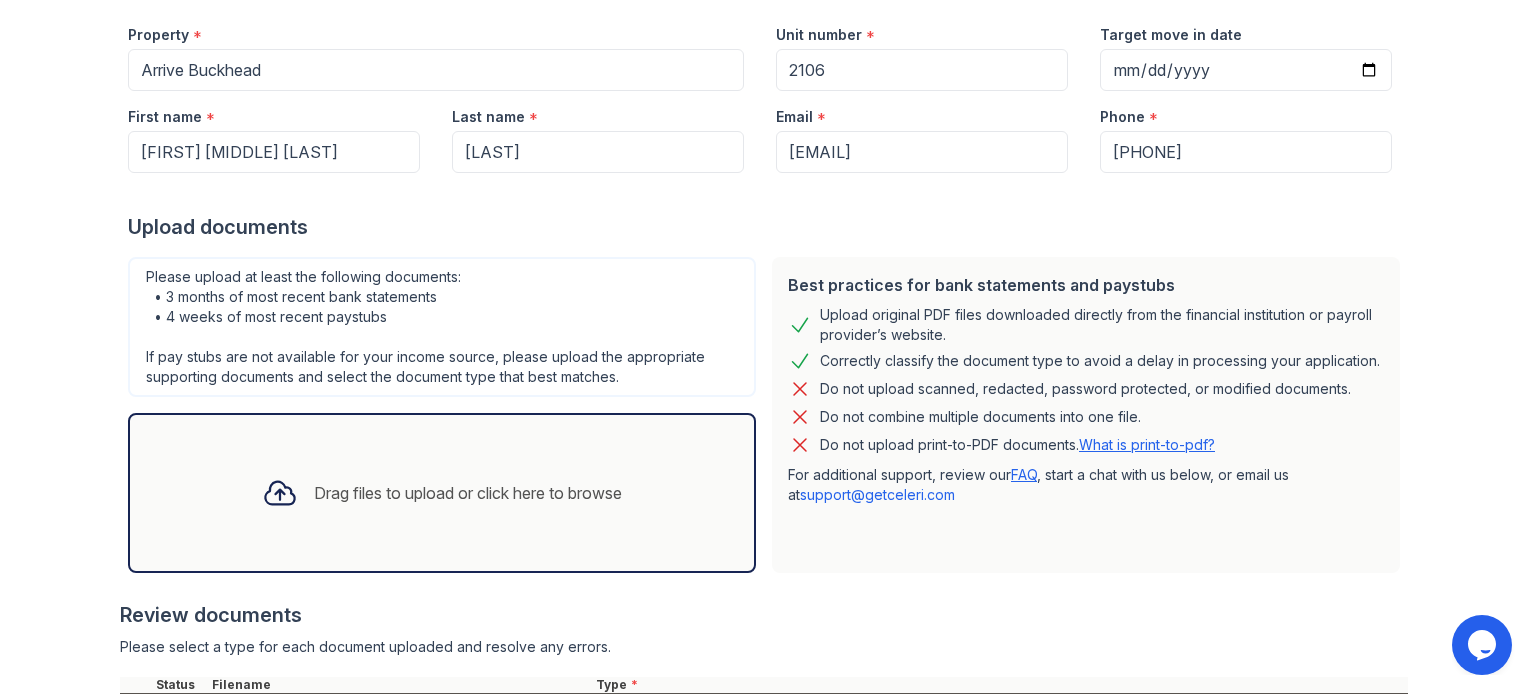 click on "Drag files to upload or click here to browse" at bounding box center [442, 493] 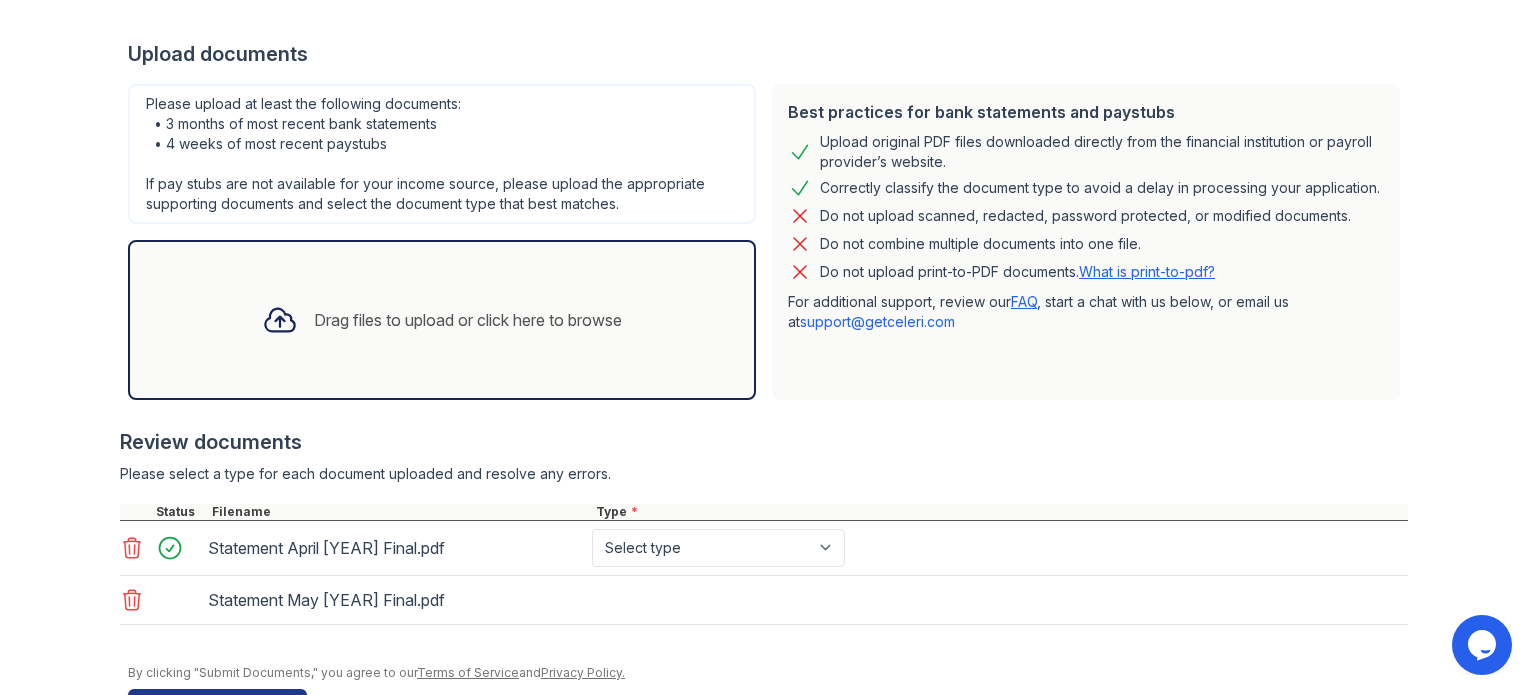 scroll, scrollTop: 374, scrollLeft: 0, axis: vertical 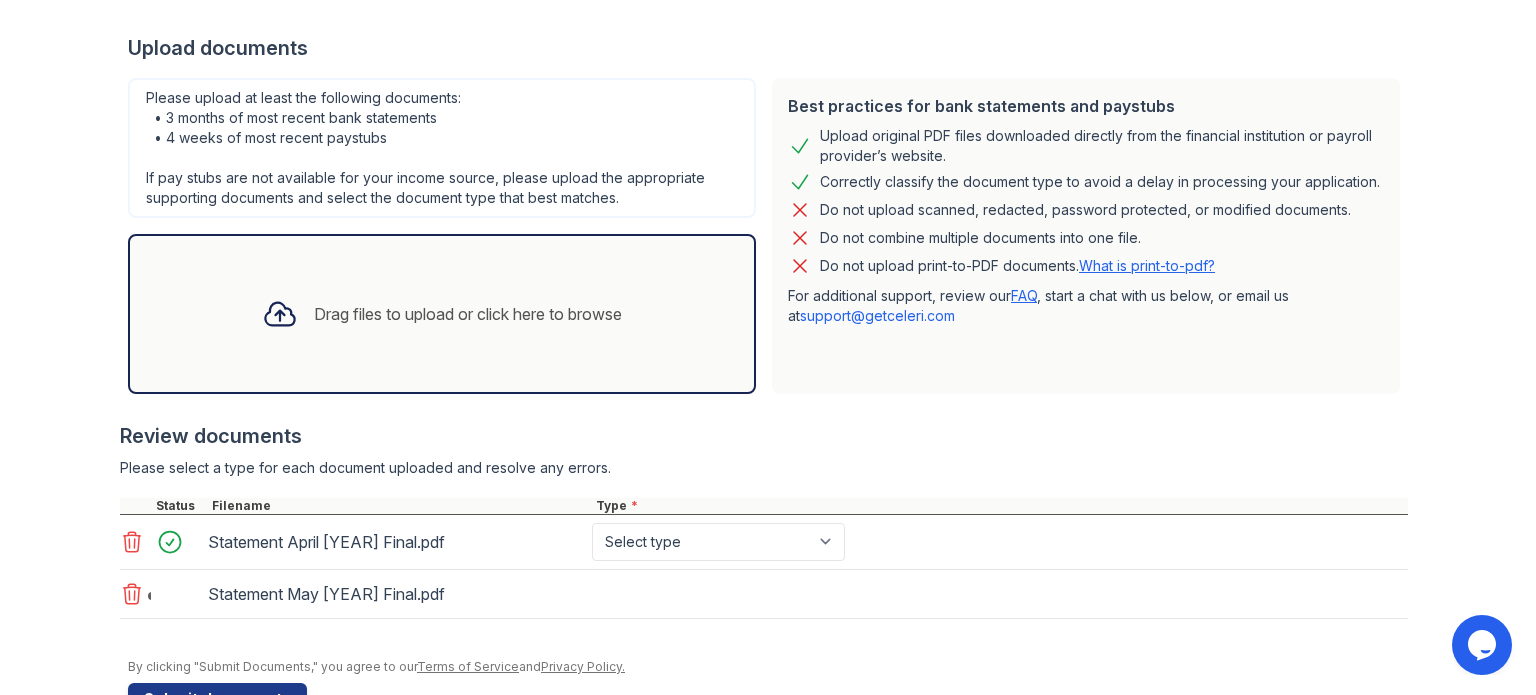 click on "Drag files to upload or click here to browse" at bounding box center (442, 314) 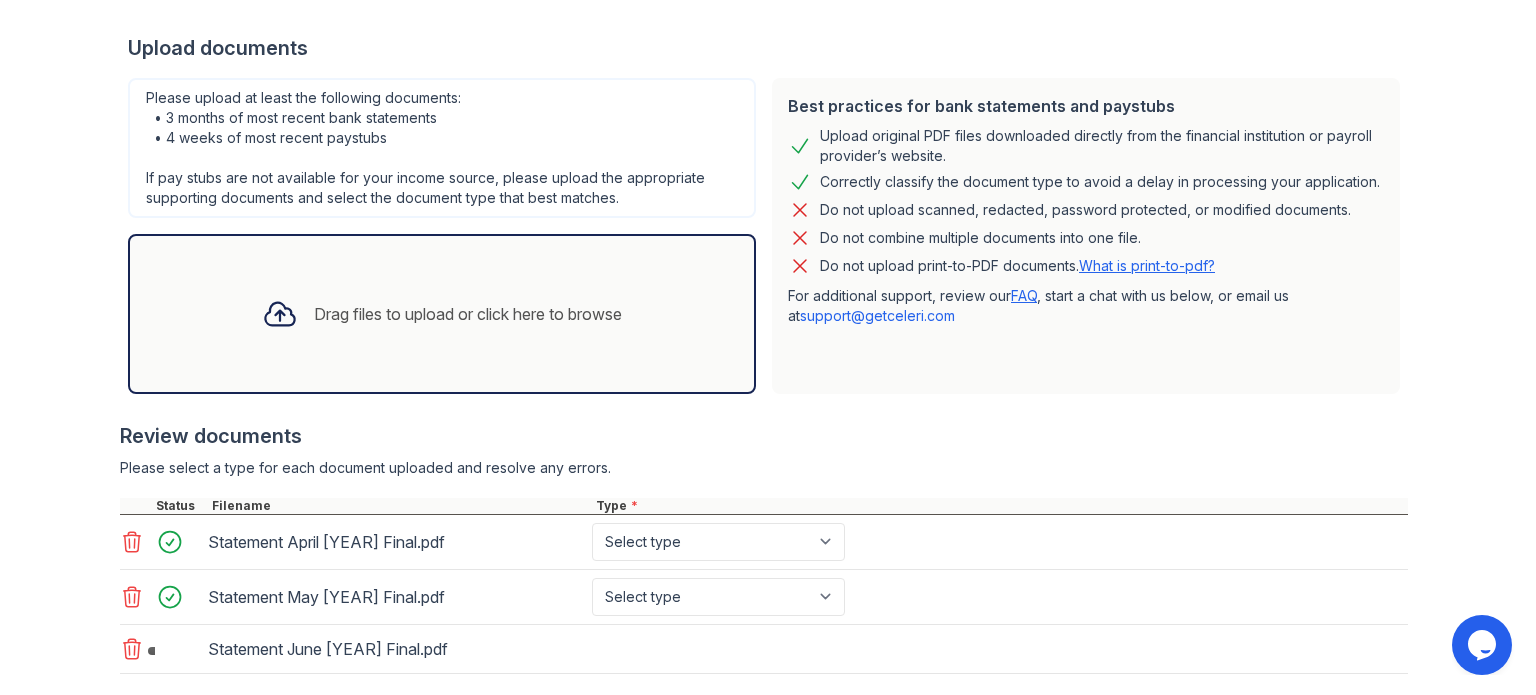 click on "Drag files to upload or click here to browse" at bounding box center [468, 314] 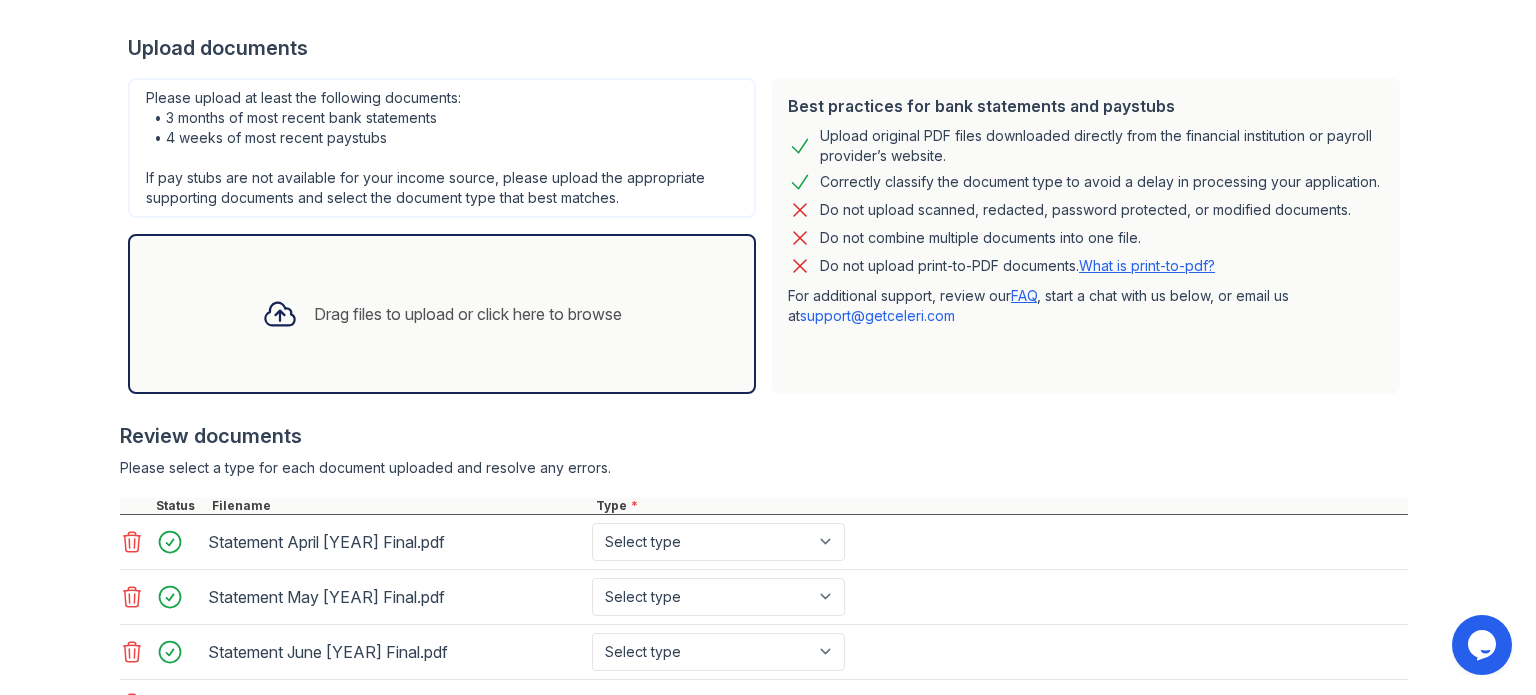 click on "Drag files to upload or click here to browse" at bounding box center [442, 314] 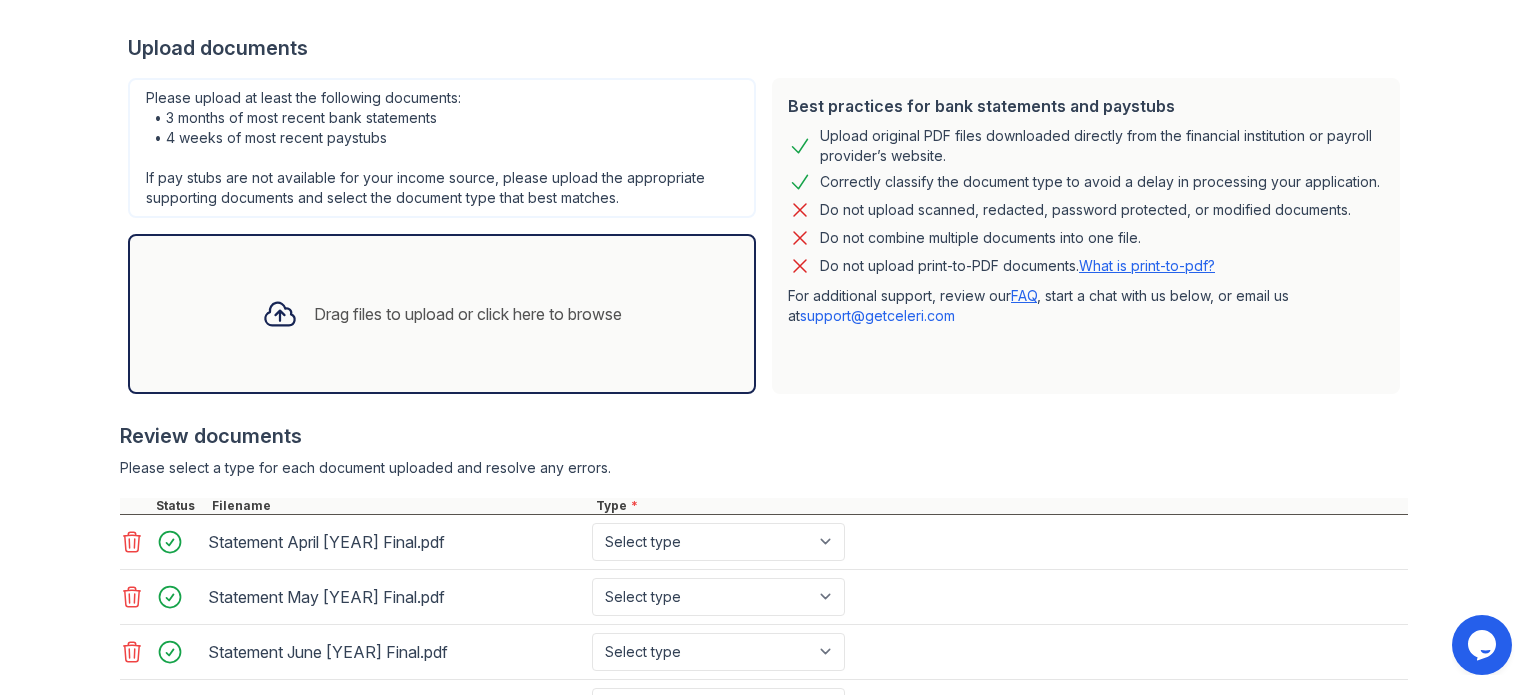 scroll, scrollTop: 594, scrollLeft: 0, axis: vertical 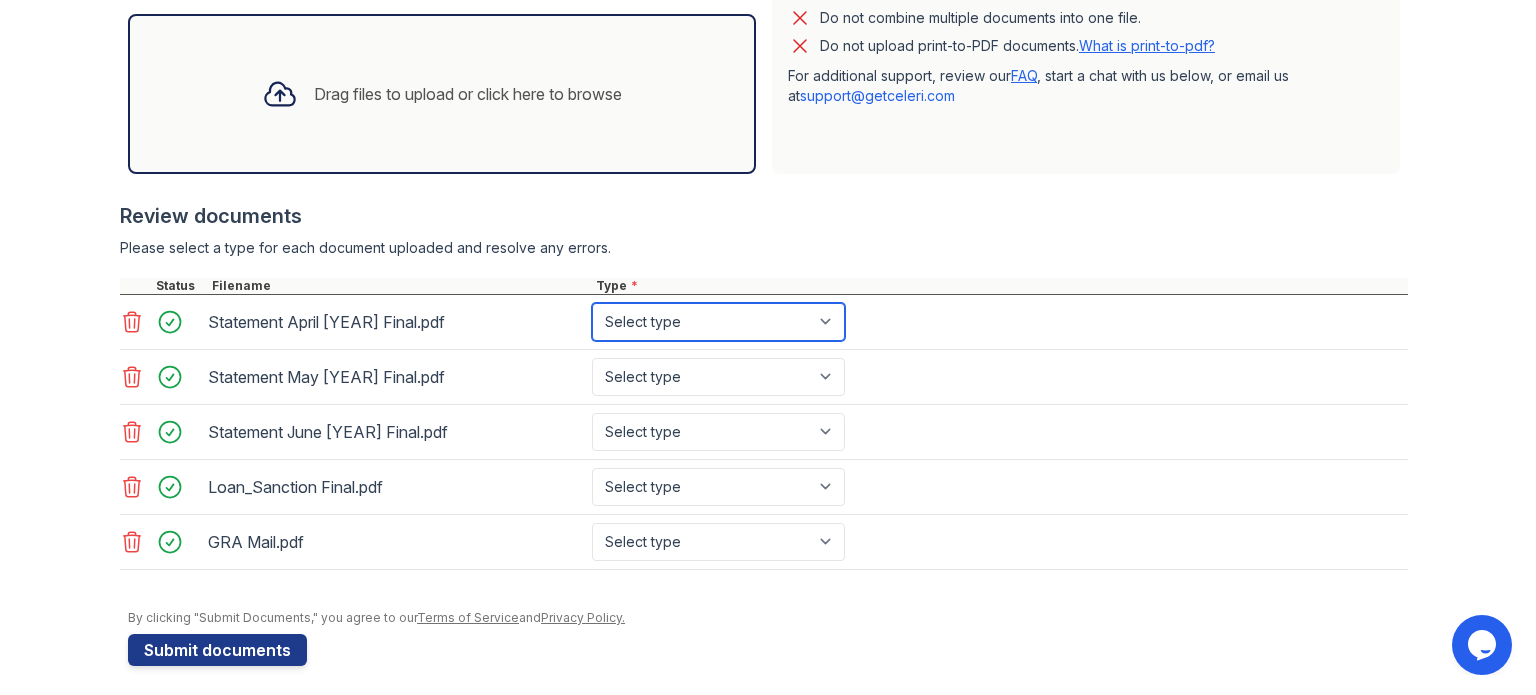 click on "Select type
Paystub
Bank Statement
Offer Letter
Tax Documents
Benefit Award Letter
Investment Account Statement
Other" at bounding box center [718, 322] 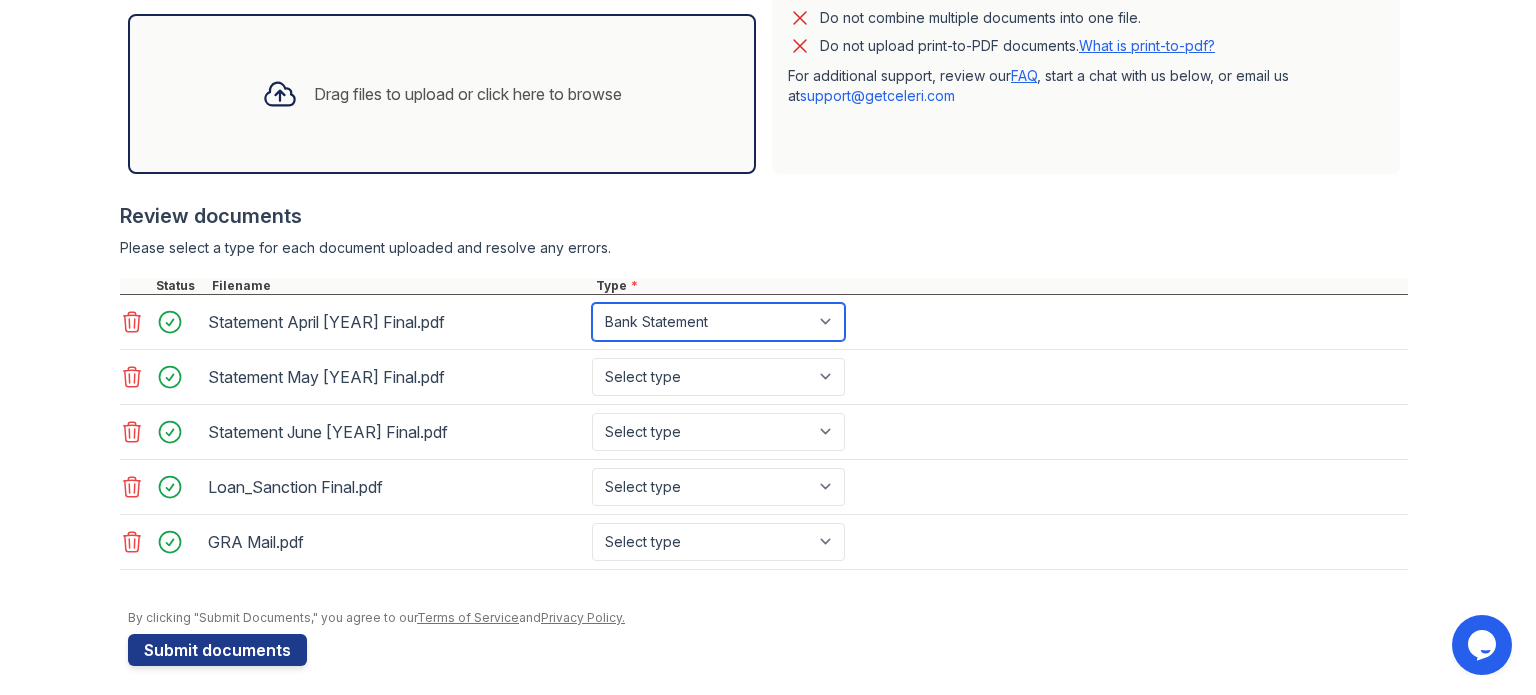 click on "Select type
Paystub
Bank Statement
Offer Letter
Tax Documents
Benefit Award Letter
Investment Account Statement
Other" at bounding box center [718, 322] 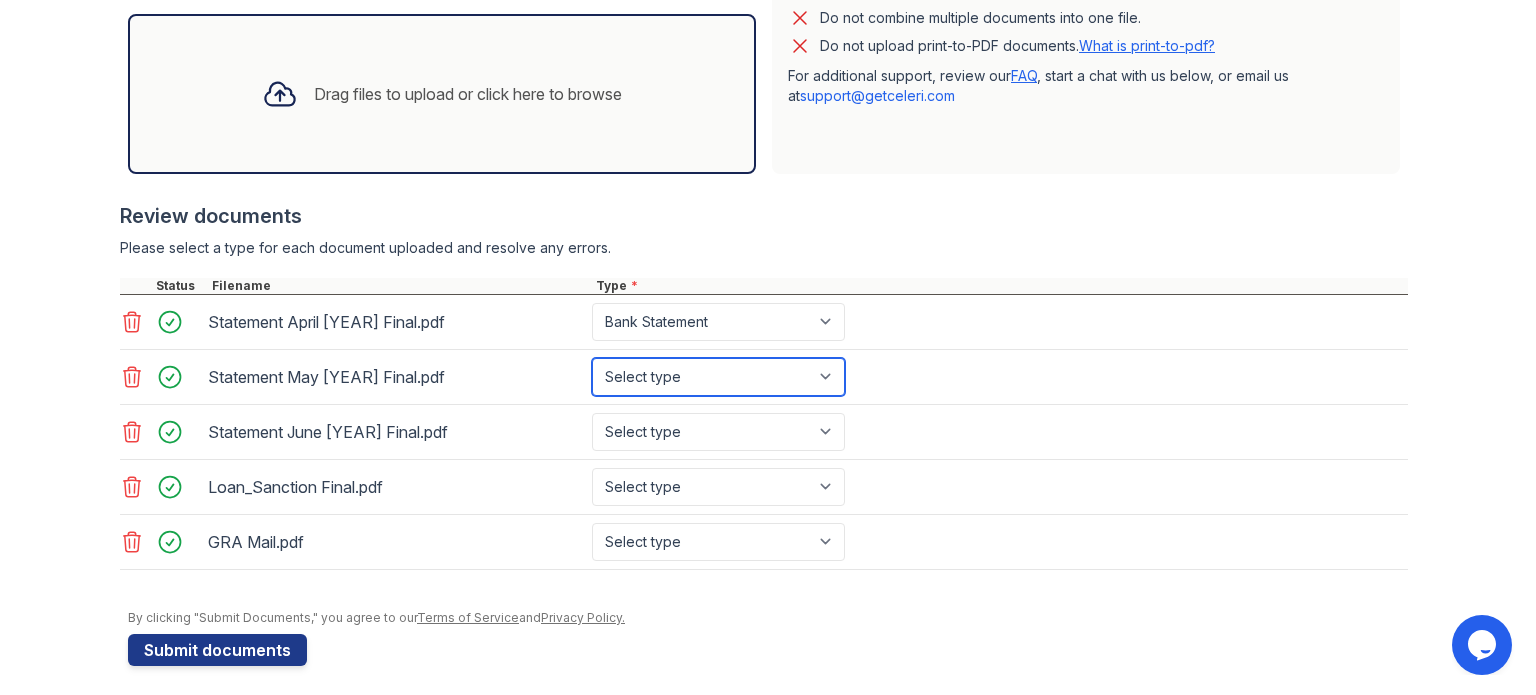 drag, startPoint x: 660, startPoint y: 374, endPoint x: 644, endPoint y: 454, distance: 81.58431 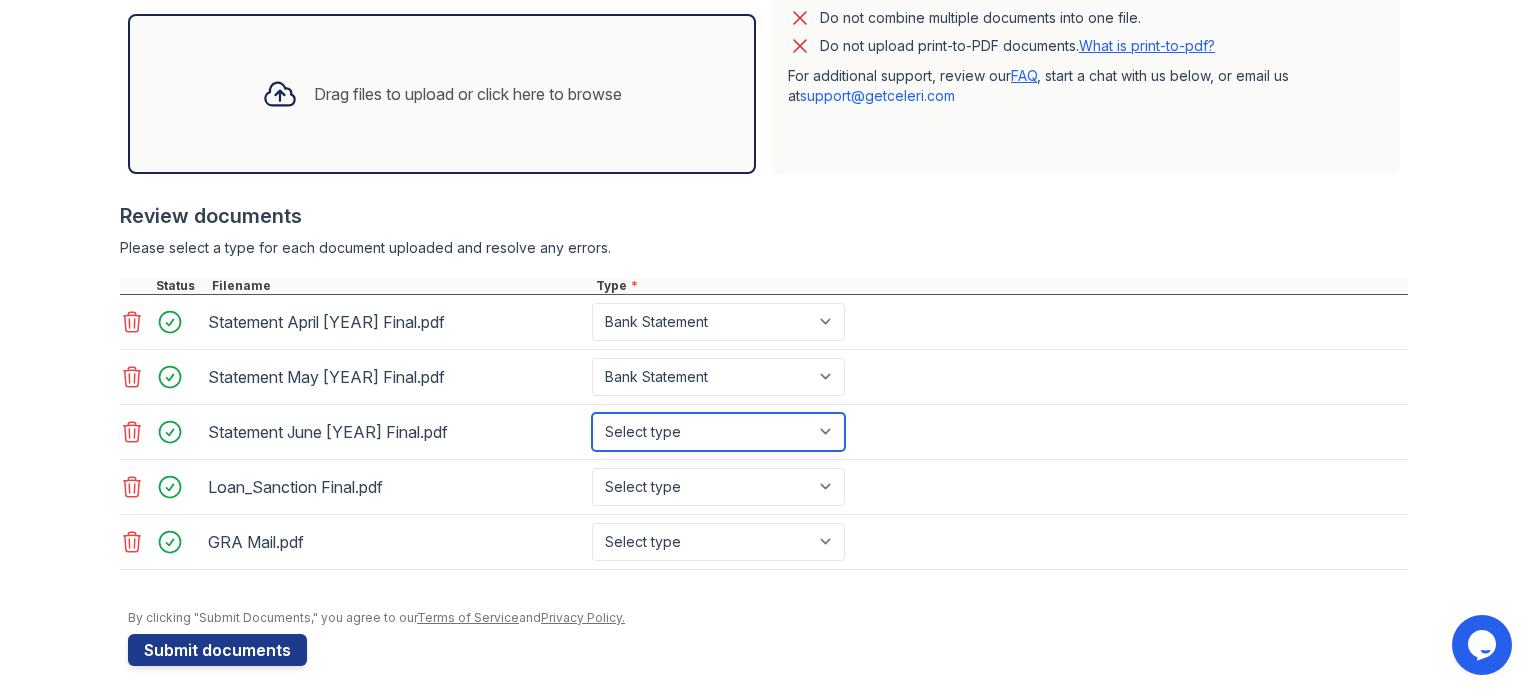 click on "Select type
Paystub
Bank Statement
Offer Letter
Tax Documents
Benefit Award Letter
Investment Account Statement
Other" at bounding box center [718, 432] 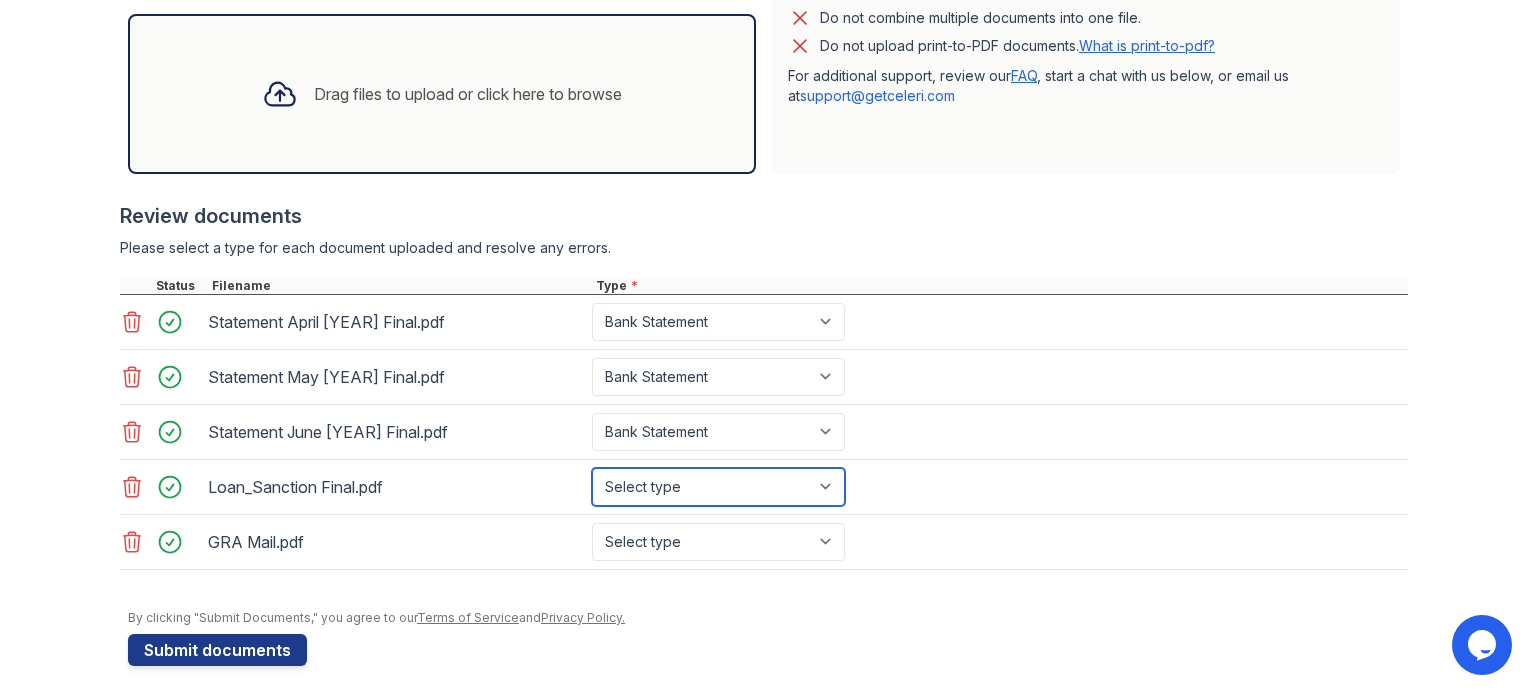 click on "Select type
Paystub
Bank Statement
Offer Letter
Tax Documents
Benefit Award Letter
Investment Account Statement
Other" at bounding box center [718, 487] 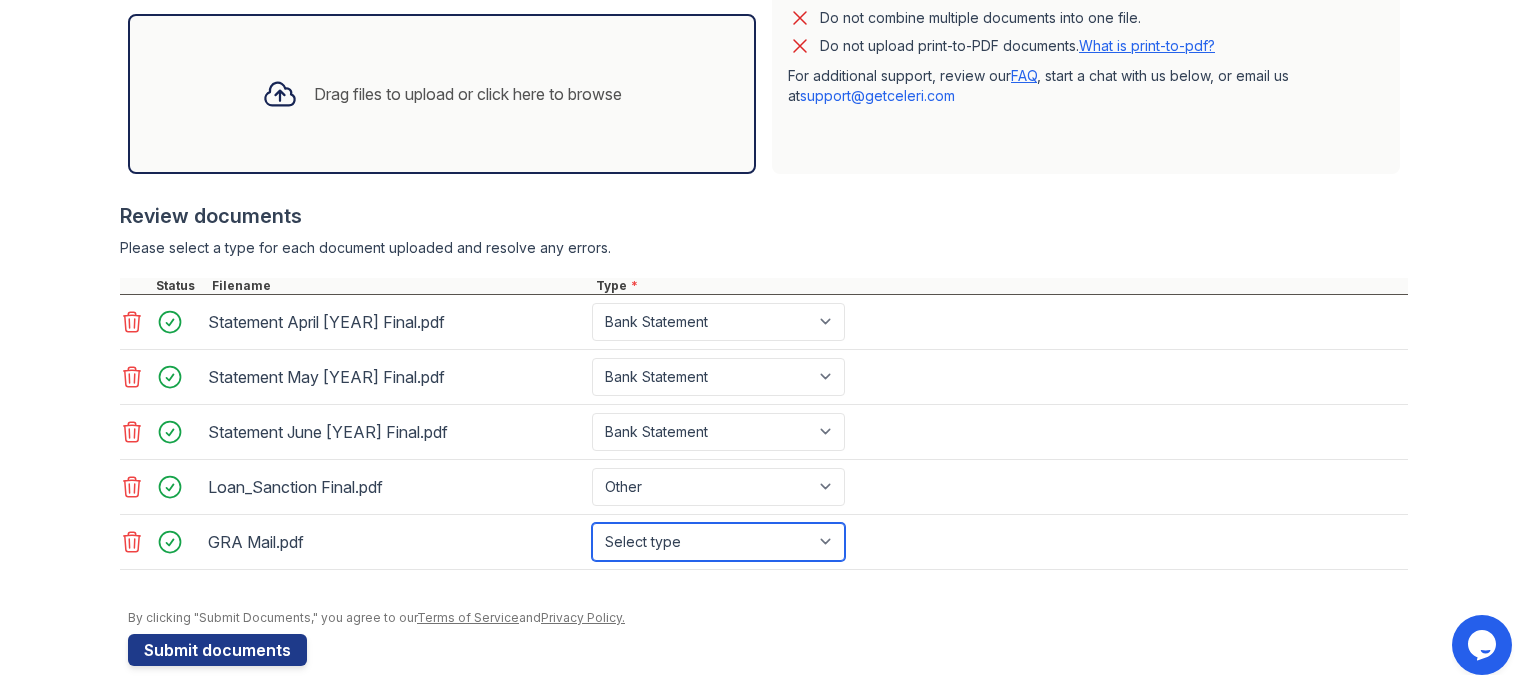 click on "Select type
Paystub
Bank Statement
Offer Letter
Tax Documents
Benefit Award Letter
Investment Account Statement
Other" at bounding box center [718, 542] 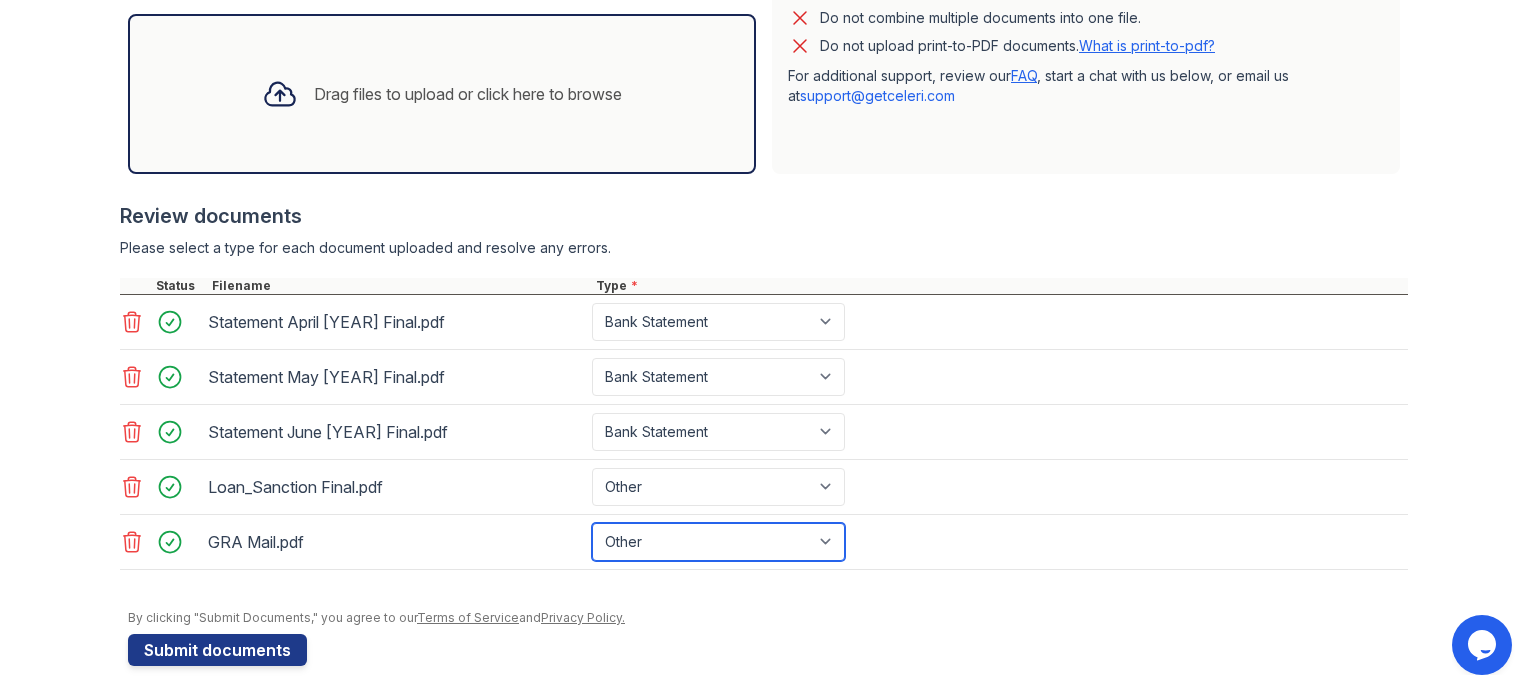 drag, startPoint x: 659, startPoint y: 536, endPoint x: 644, endPoint y: 375, distance: 161.69725 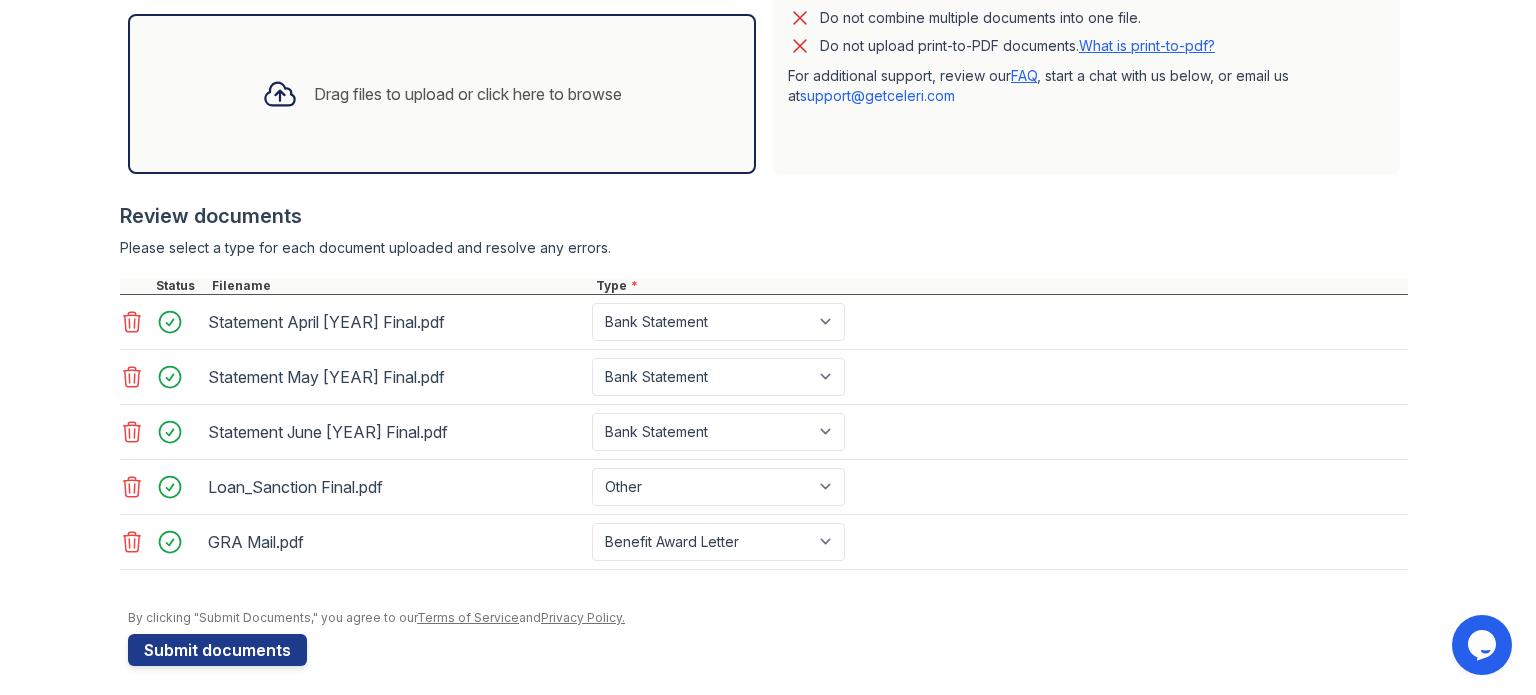 click on "Application information
Property
*
Arrive Buckhead
Unit number
*
2106
Target move in date
First name
*
[FIRST] [MIDDLE]
Last name
*
[LAST]
Email
*
[EMAIL]
Phone
*
[PHONE]
Upload documents
Best practices for bank statements and paystubs
Upload original PDF files downloaded directly from the financial institution or payroll provider’s website.
Correctly classify the document type to avoid a delay in processing your application.
Do not upload scanned, redacted, password protected, or modified documents.
Do not combine multiple documents into one file.
Do not upload print-to-PDF documents.
What is print-to-pdf?
For additional support, review our
FAQ ,
start a chat with us below, or email us at
support@example.com" at bounding box center [768, 120] 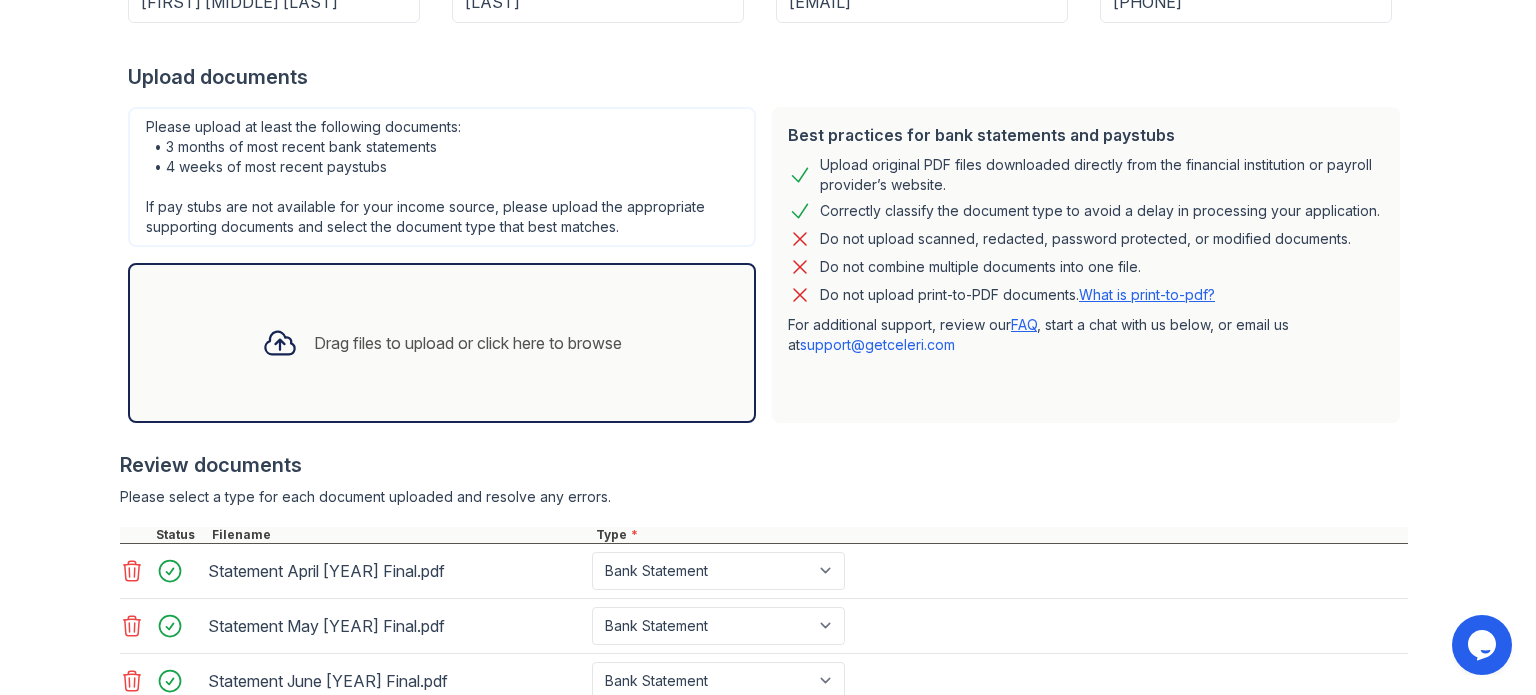 scroll, scrollTop: 600, scrollLeft: 0, axis: vertical 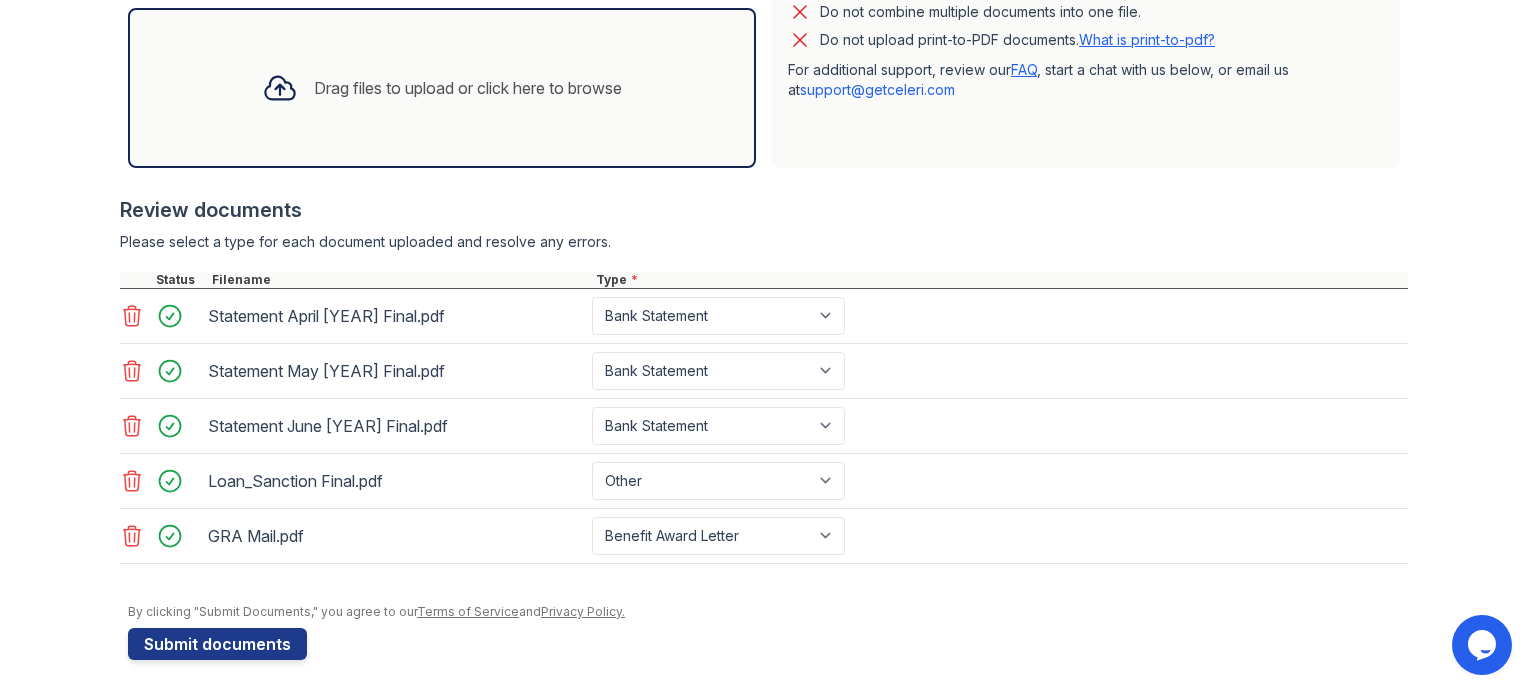 click on "Loan_Sanction Final.pdf" at bounding box center (396, 481) 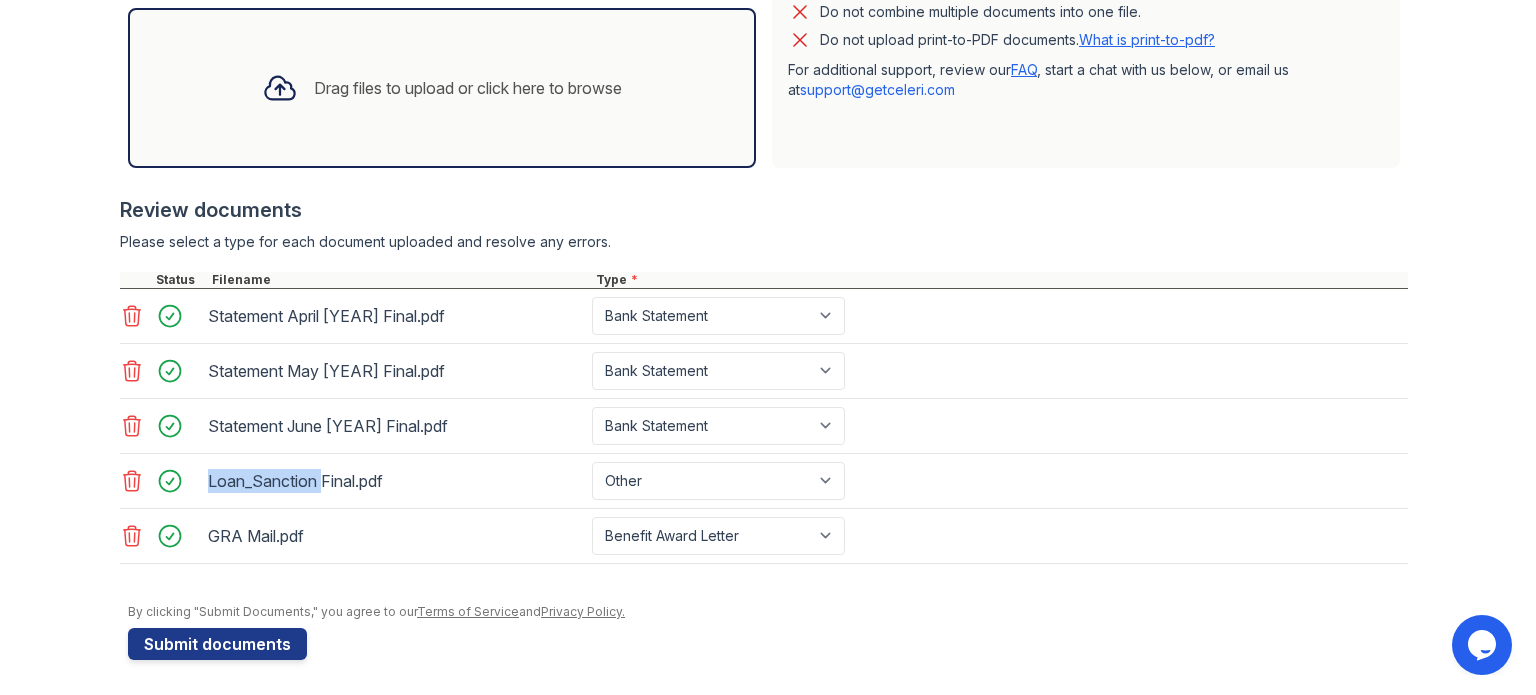click on "Loan_Sanction Final.pdf" at bounding box center (396, 481) 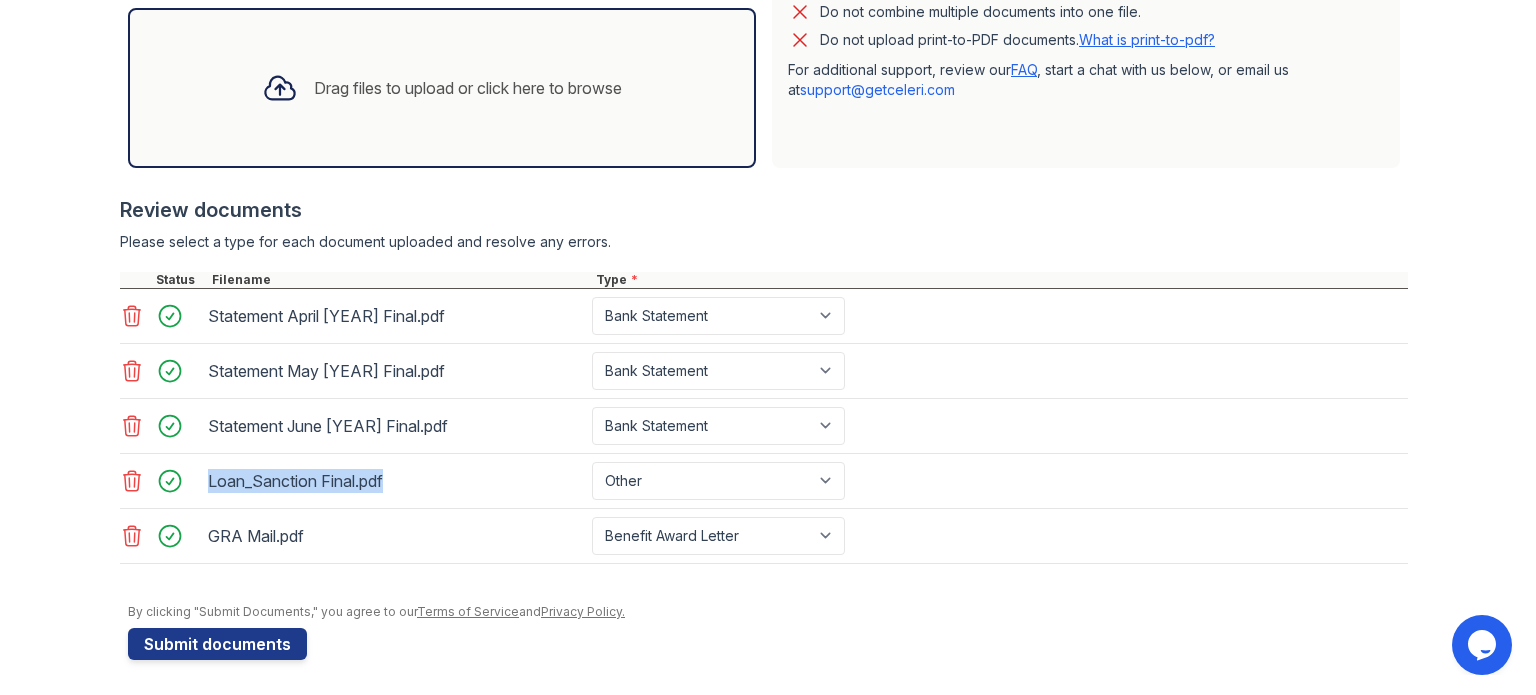 click on "Loan_Sanction Final.pdf" at bounding box center (396, 481) 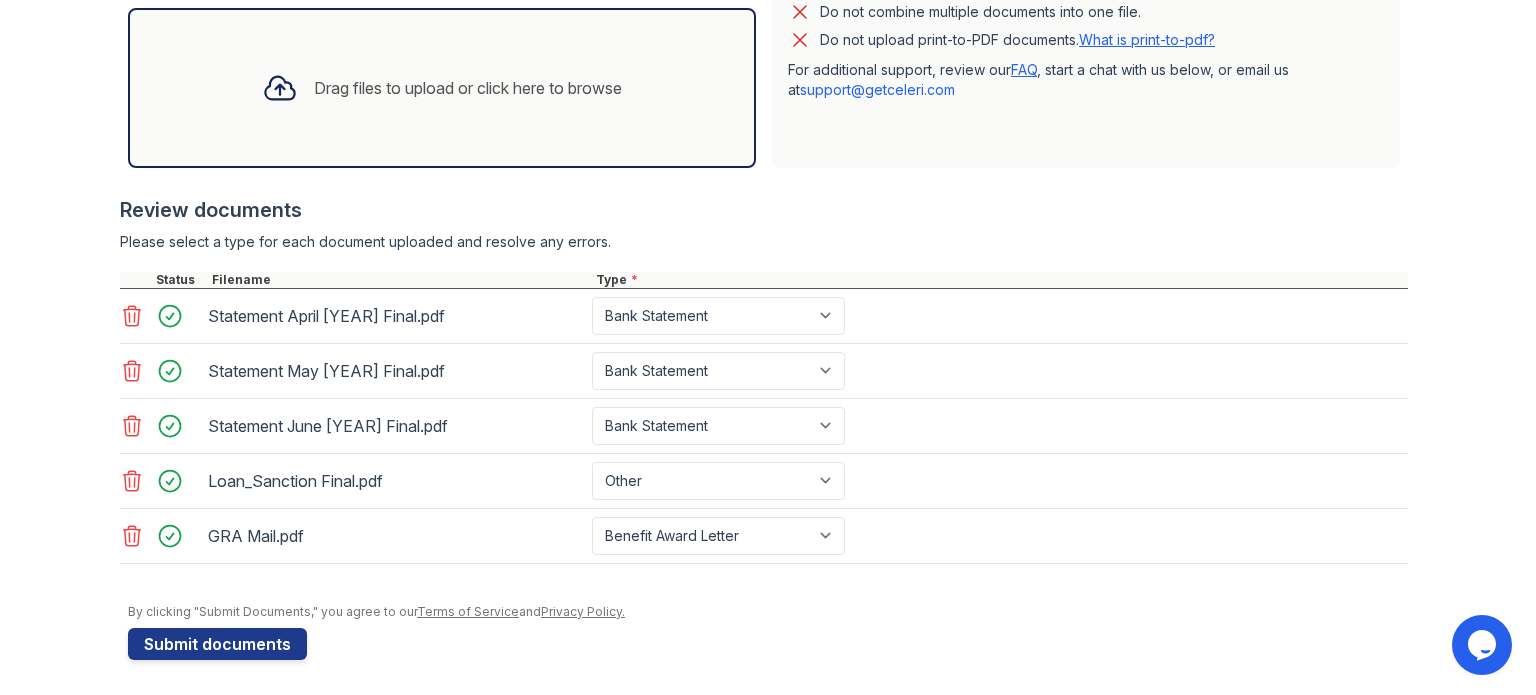 click on "Statement June [YEAR] Final.pdf" at bounding box center [396, 426] 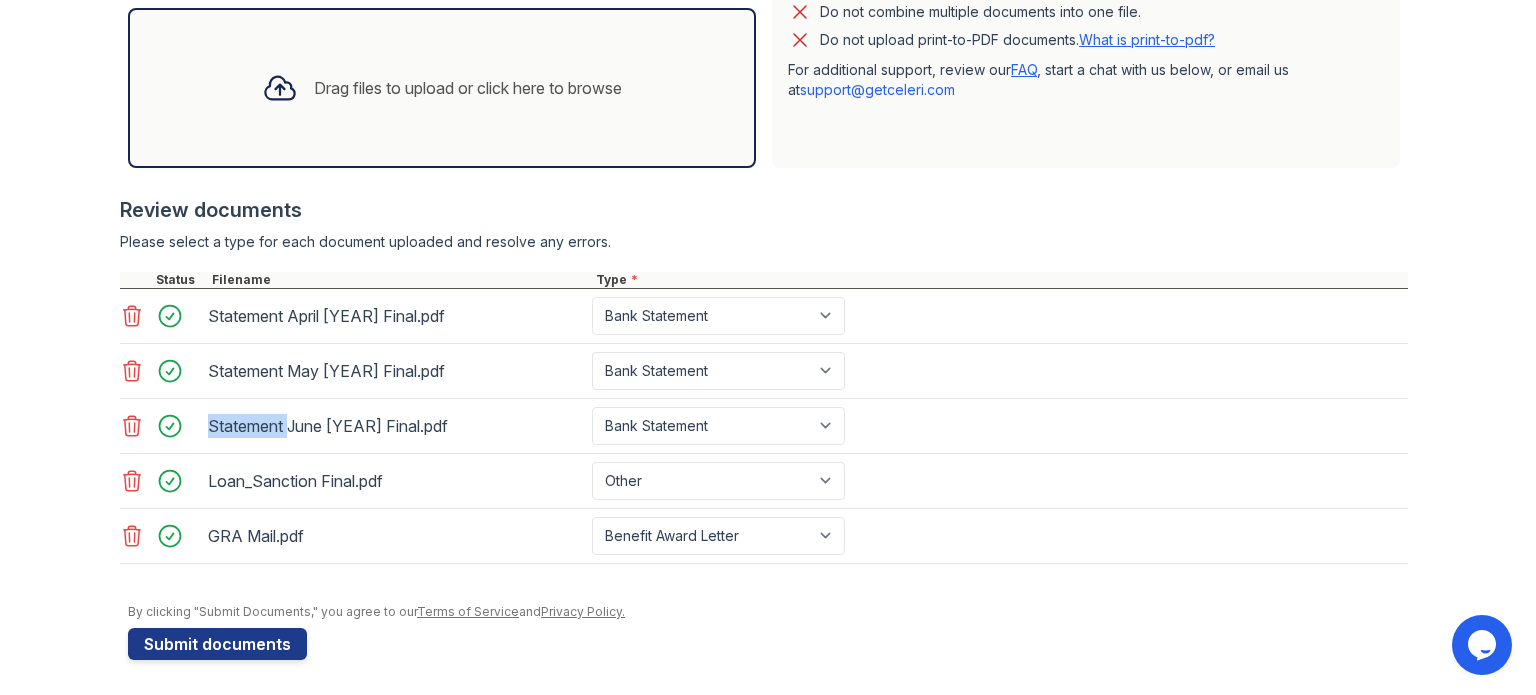 click on "Statement June [YEAR] Final.pdf" at bounding box center (396, 426) 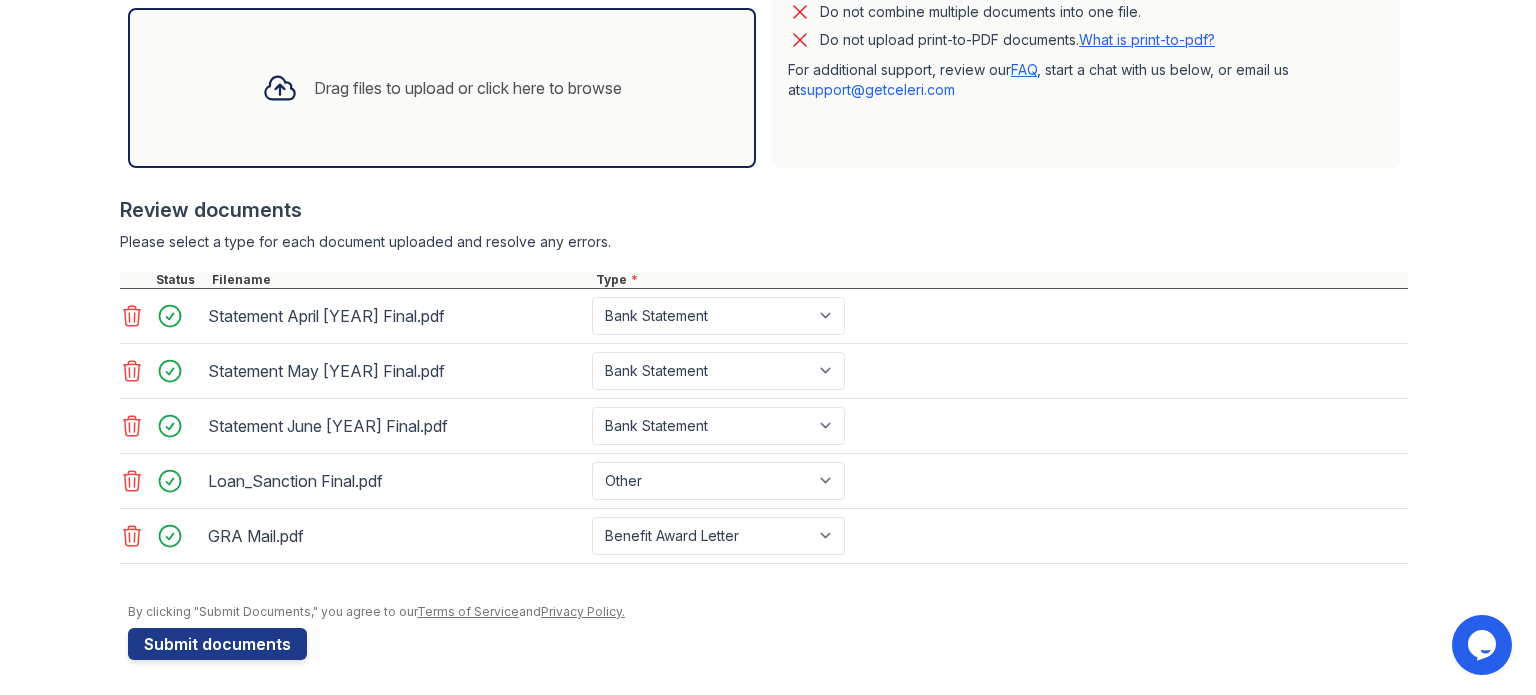 click on "Statement April [YEAR] Final.pdf" at bounding box center [396, 316] 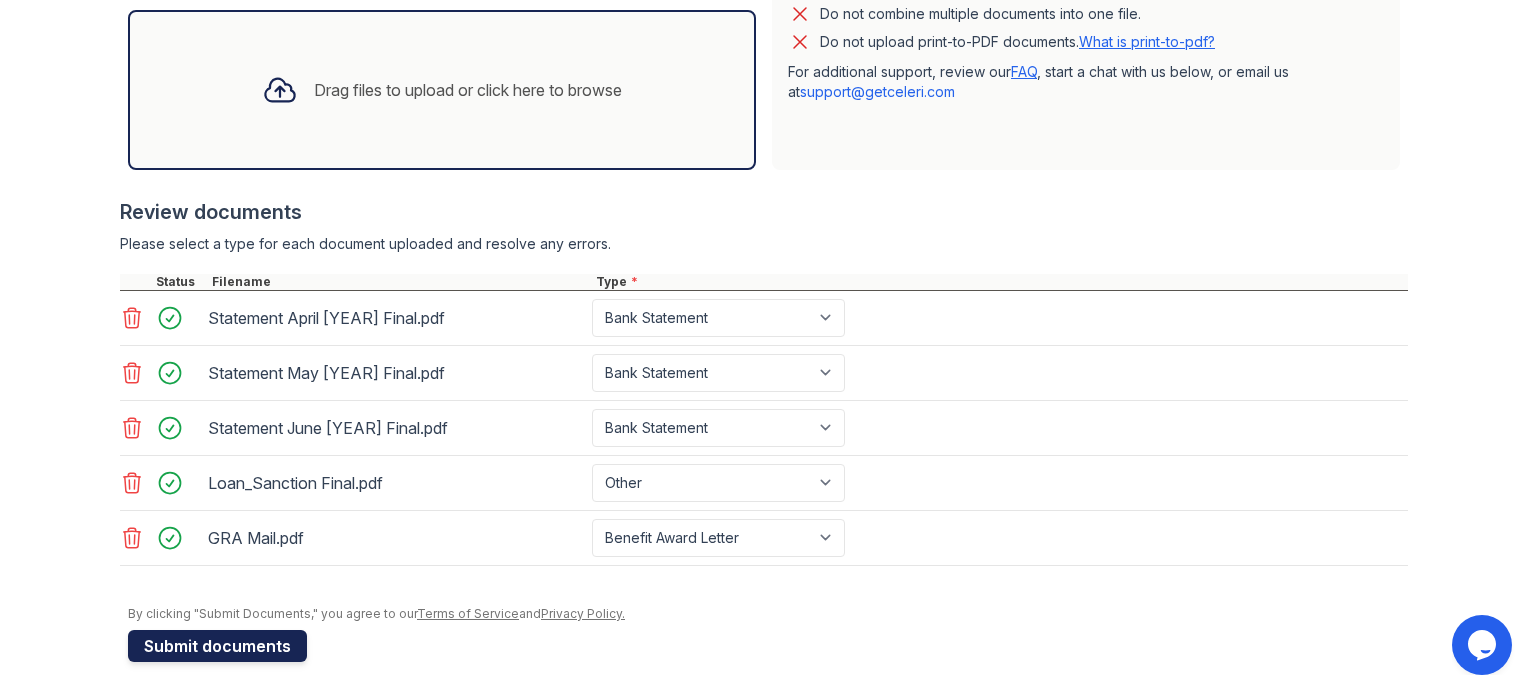 click on "Submit documents" at bounding box center [217, 646] 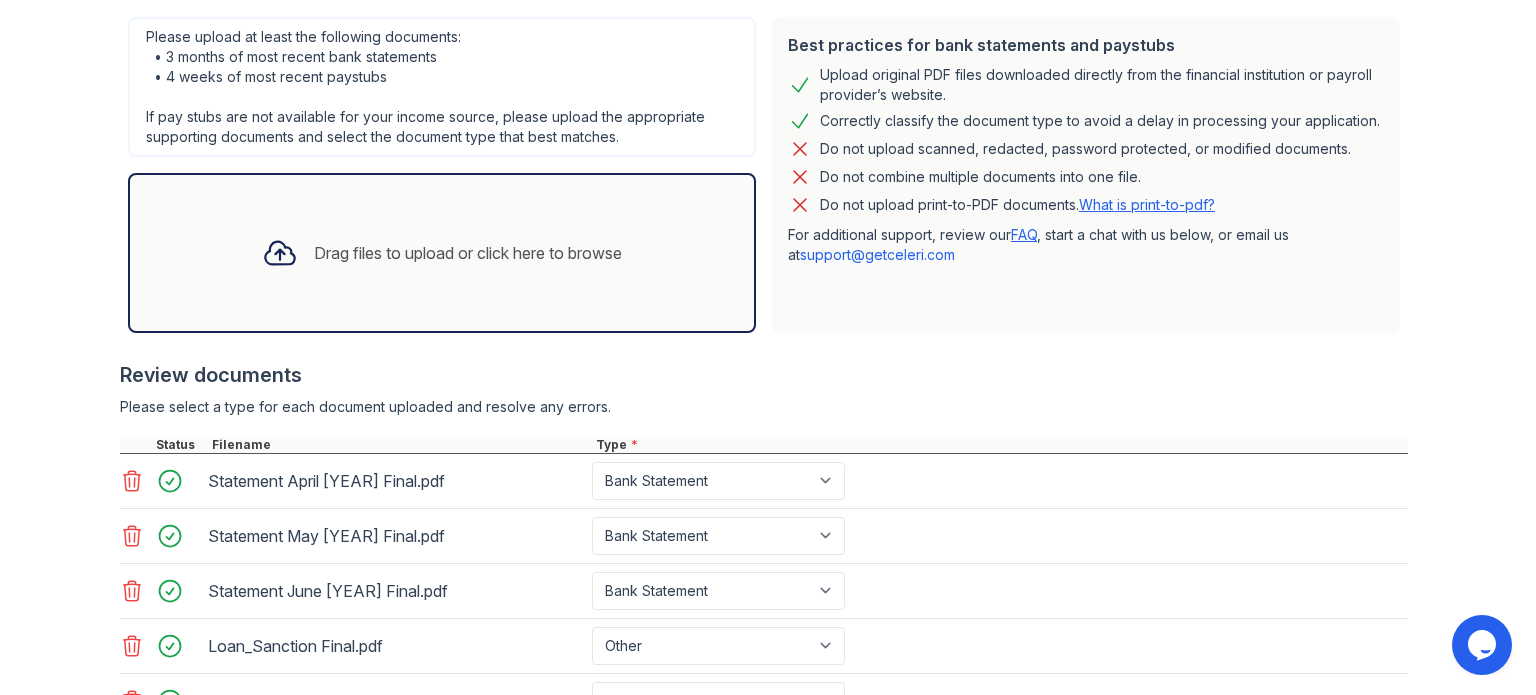 scroll, scrollTop: 0, scrollLeft: 0, axis: both 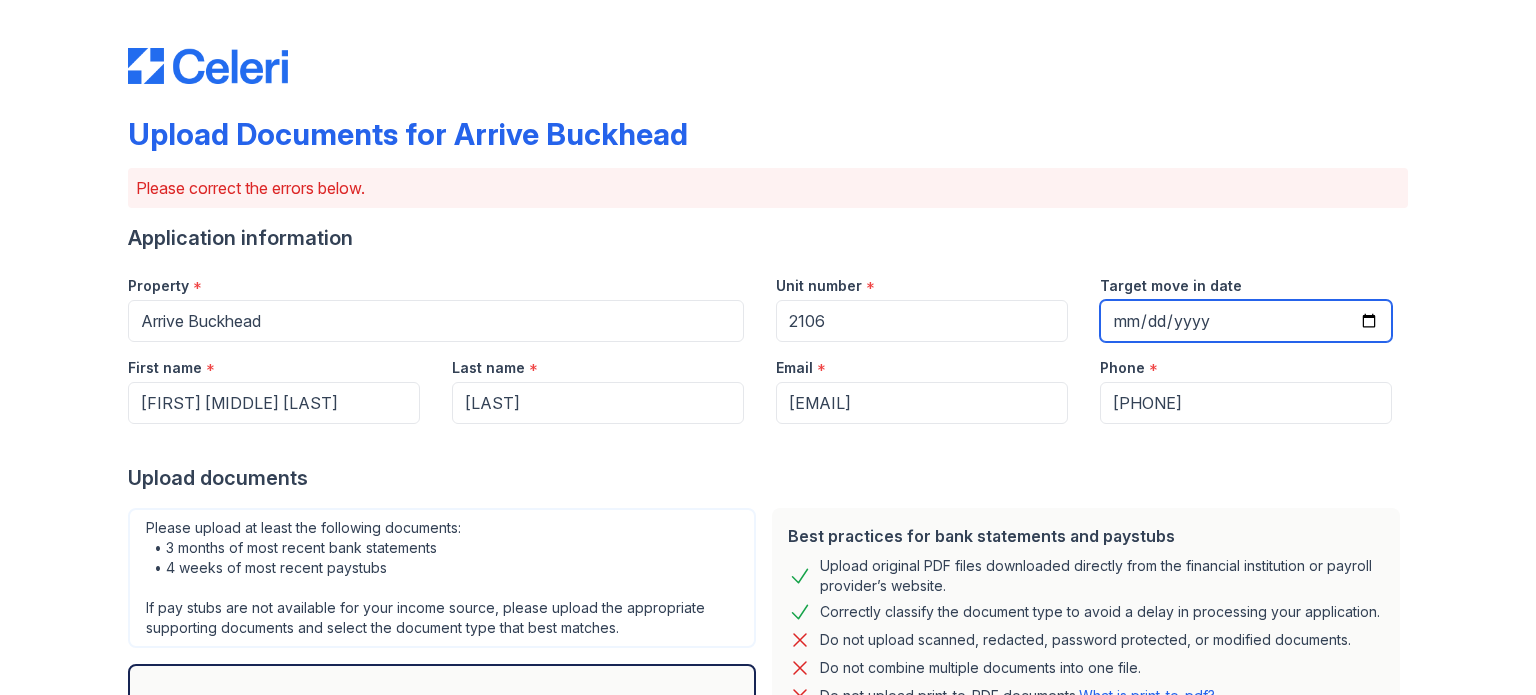 click on "Target move in date" at bounding box center (1246, 321) 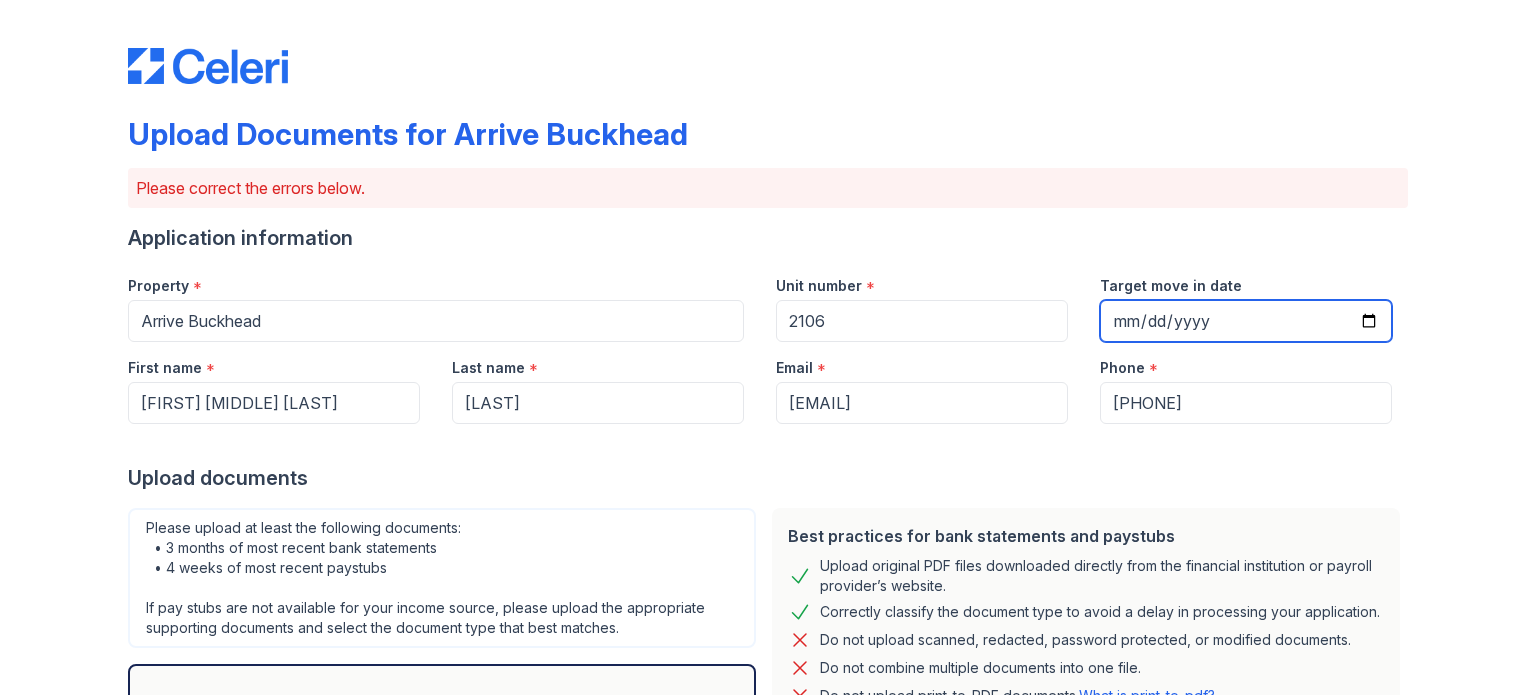 click on "[YEAR]-[MONTH]-[DAY]" at bounding box center [1246, 321] 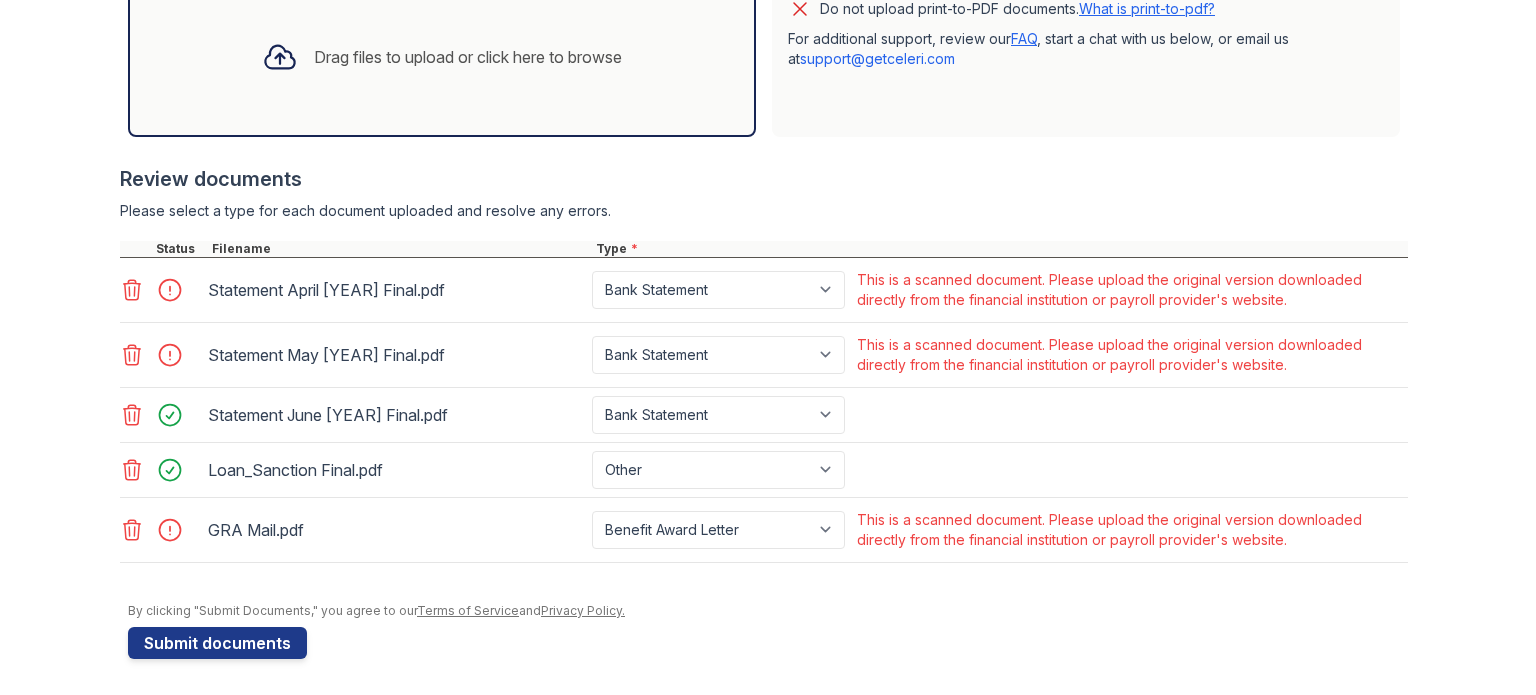 scroll, scrollTop: 657, scrollLeft: 0, axis: vertical 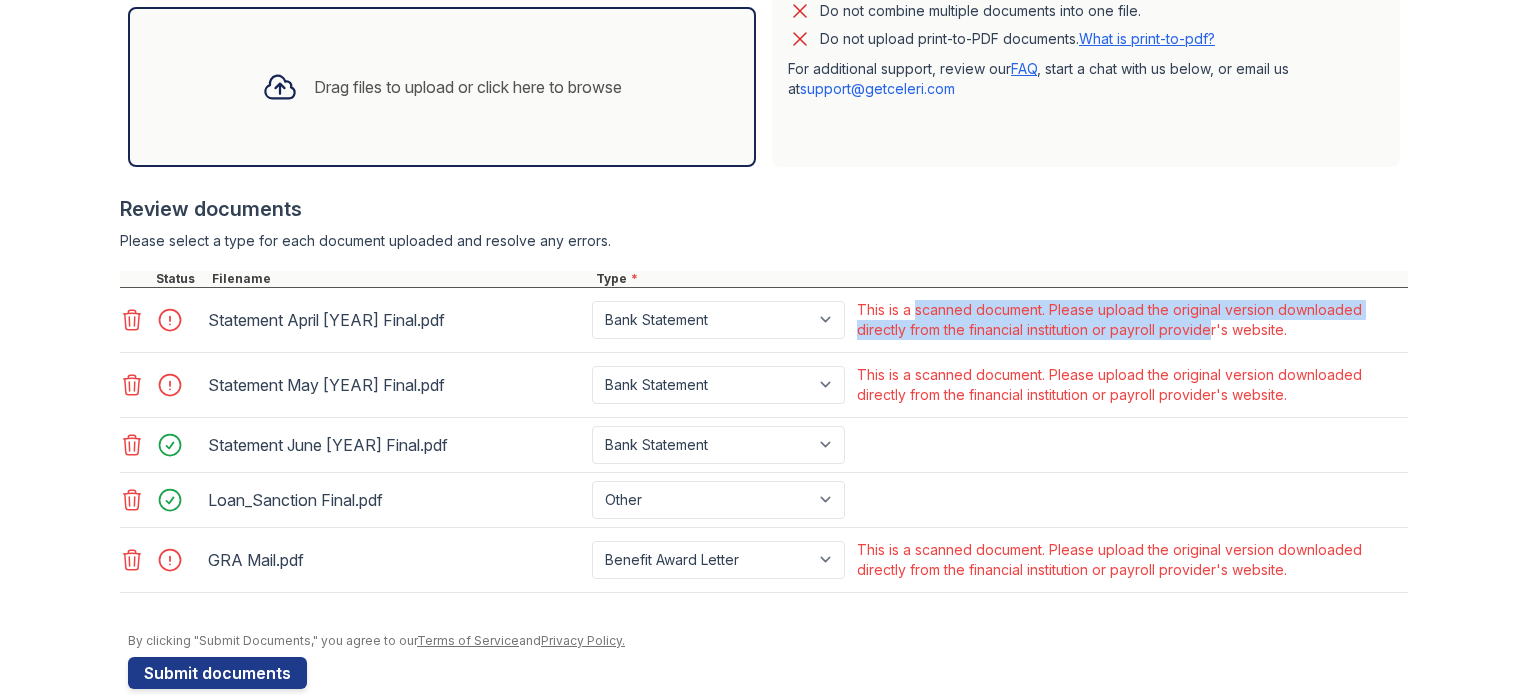 drag, startPoint x: 907, startPoint y: 315, endPoint x: 1205, endPoint y: 346, distance: 299.60806 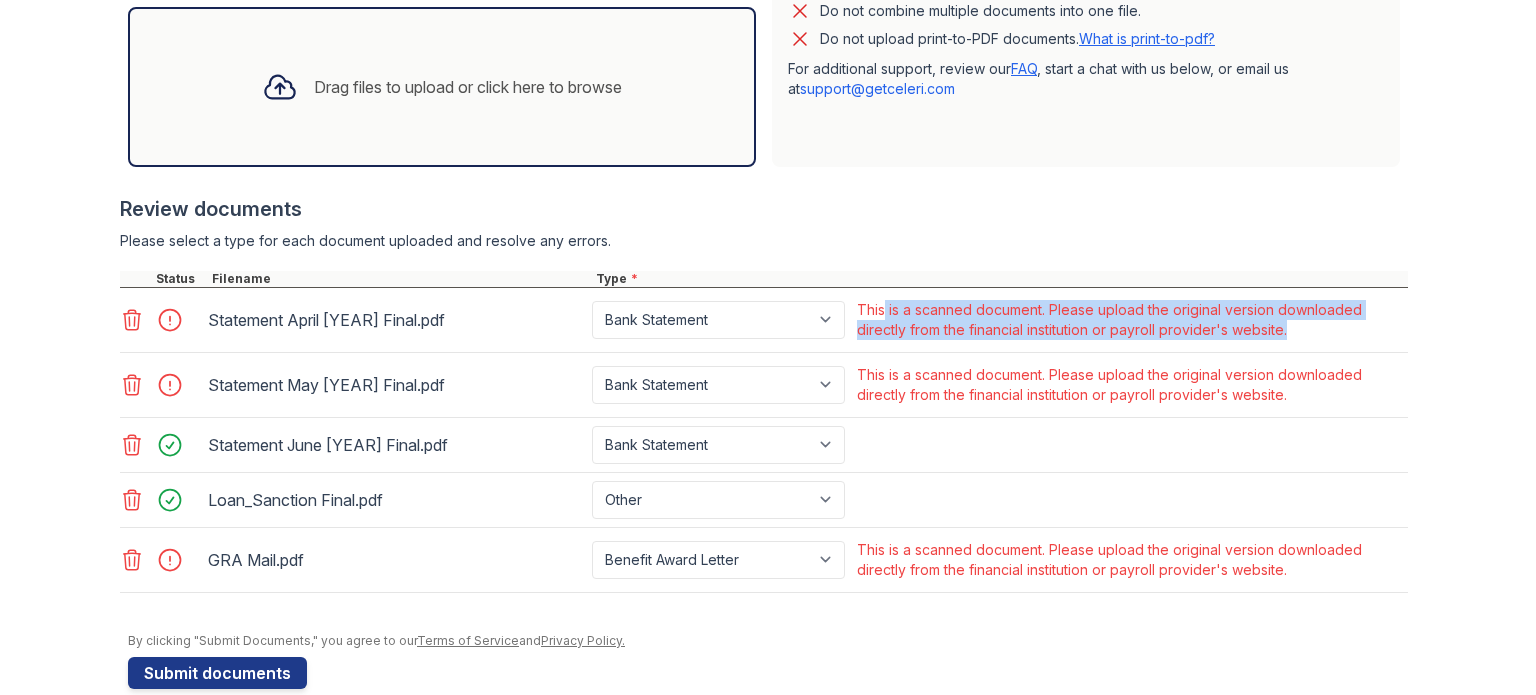 drag, startPoint x: 875, startPoint y: 302, endPoint x: 1283, endPoint y: 336, distance: 409.4142 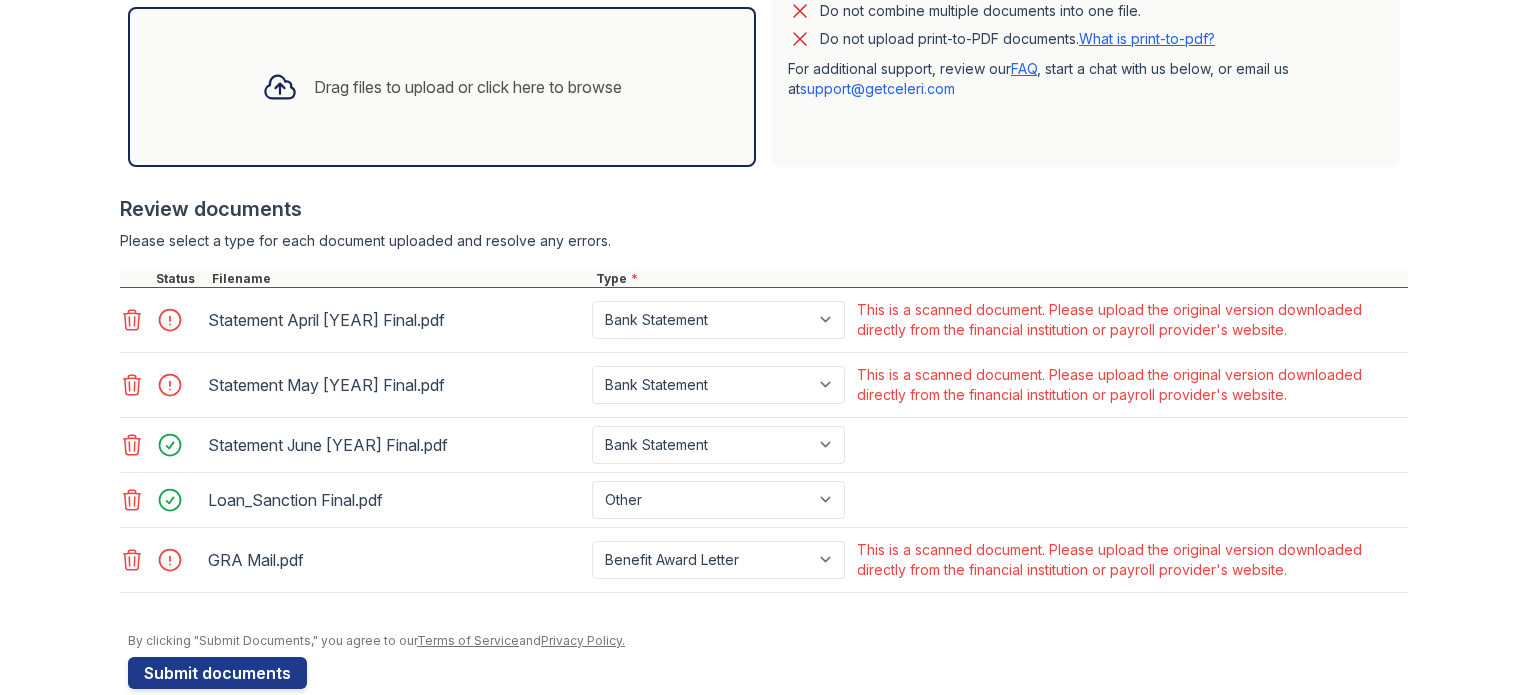 drag, startPoint x: 854, startPoint y: 306, endPoint x: 1293, endPoint y: 331, distance: 439.71127 